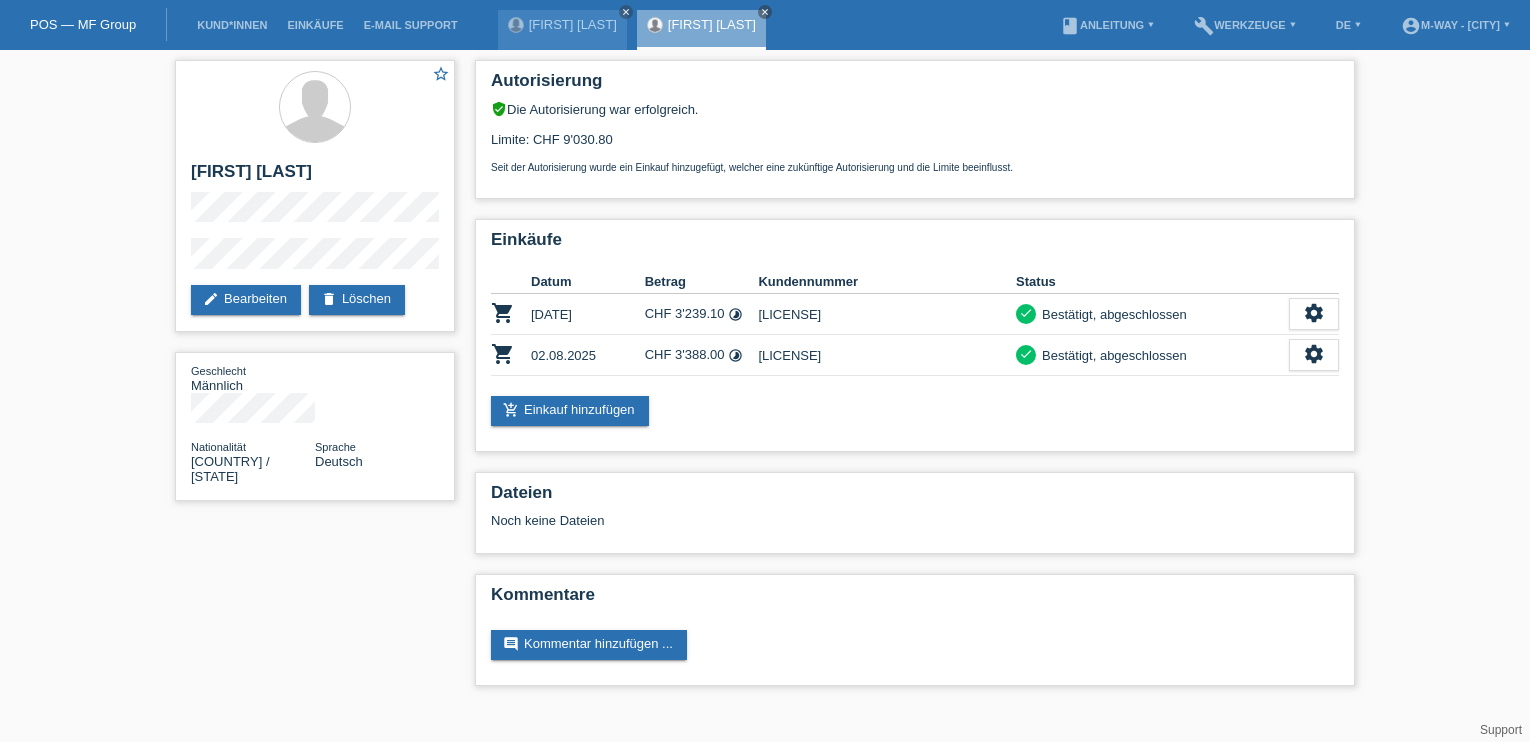 scroll, scrollTop: 0, scrollLeft: 0, axis: both 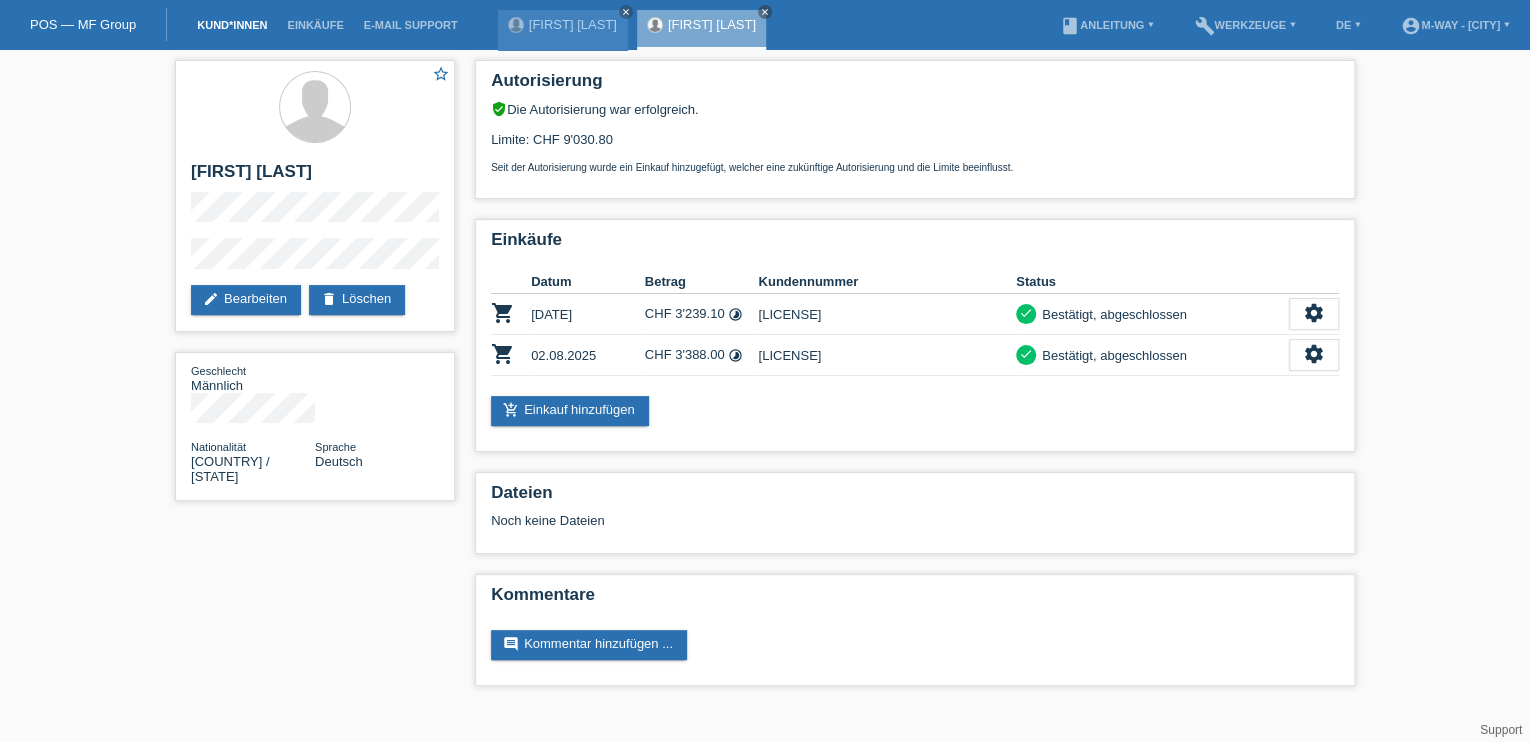 click on "Kund*innen" at bounding box center [232, 25] 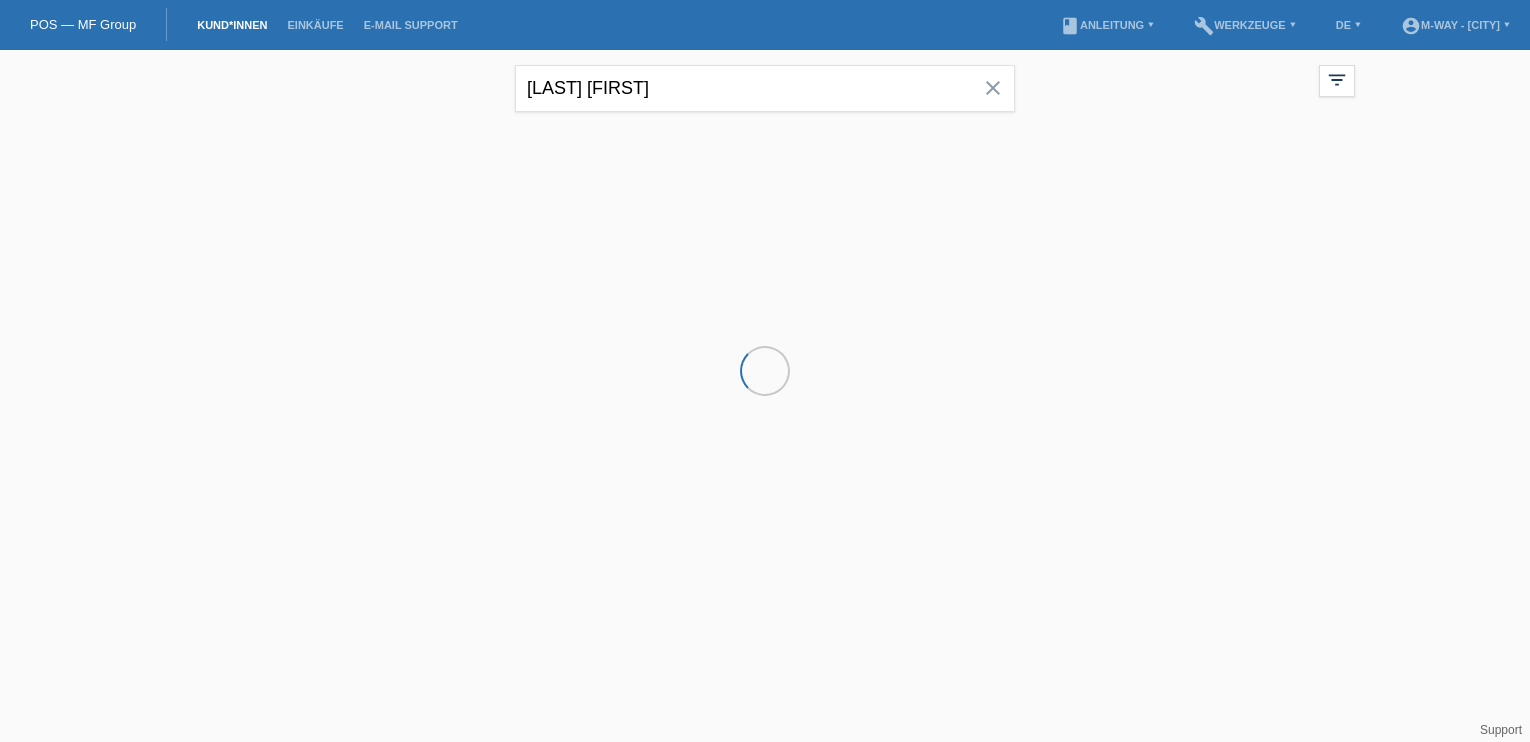 scroll, scrollTop: 0, scrollLeft: 0, axis: both 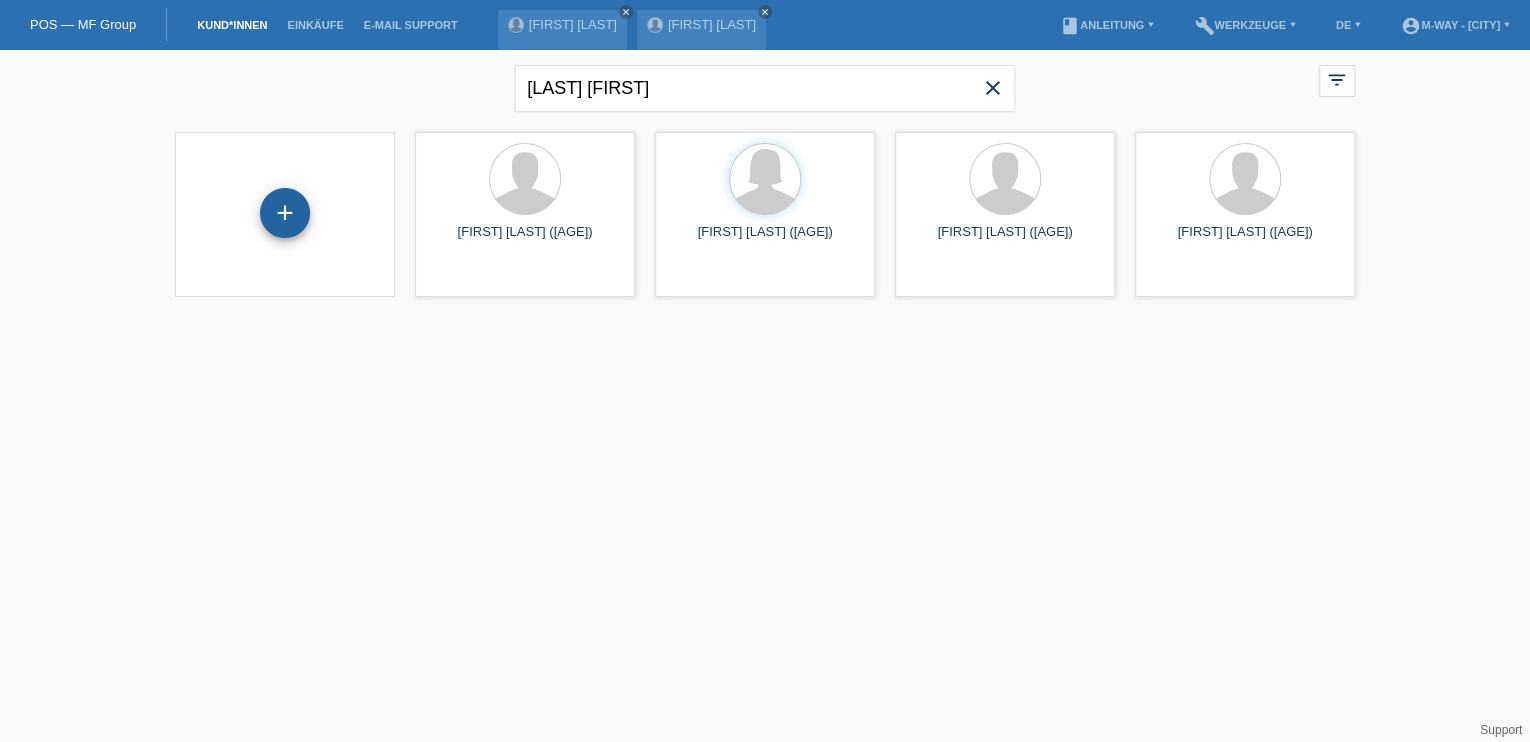 click on "+" at bounding box center (285, 213) 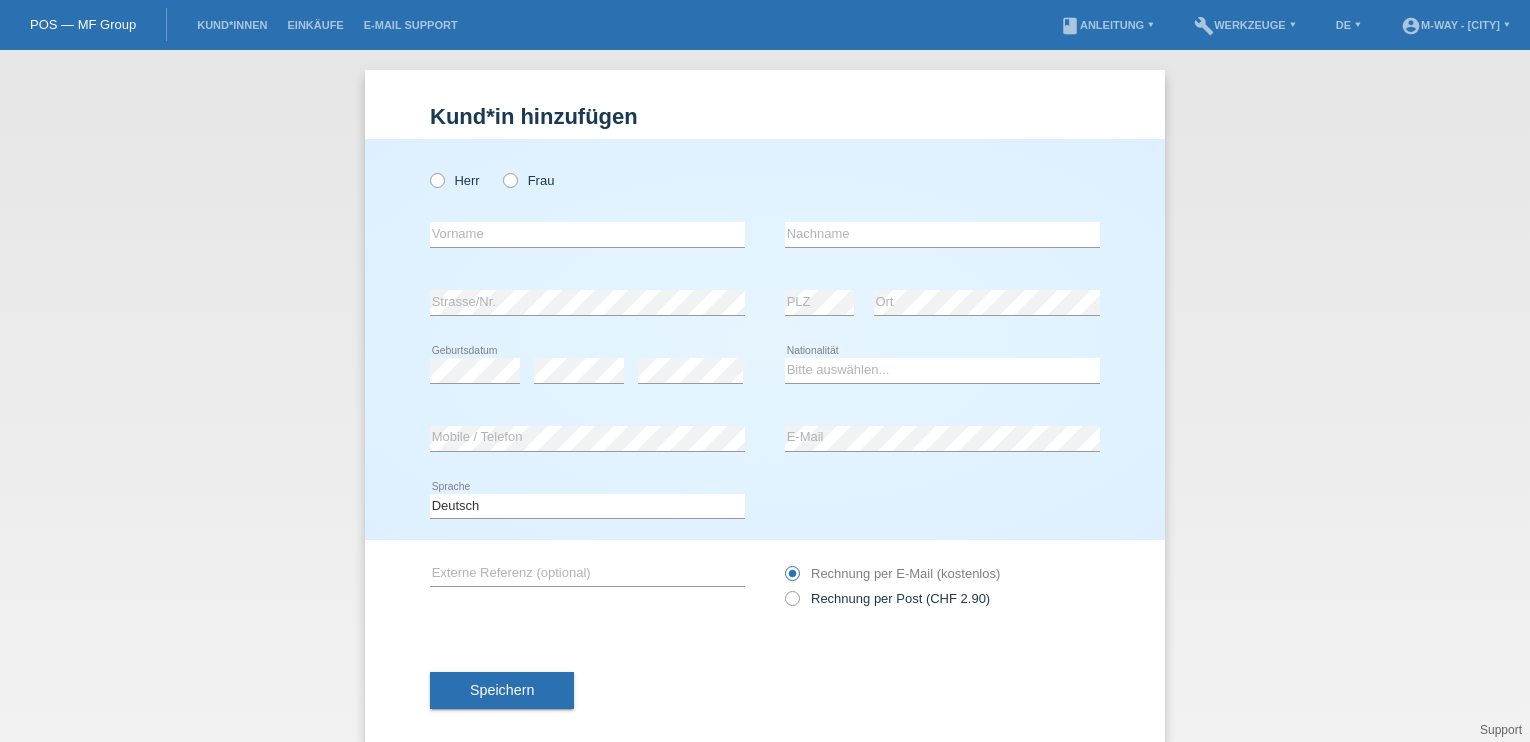 scroll, scrollTop: 0, scrollLeft: 0, axis: both 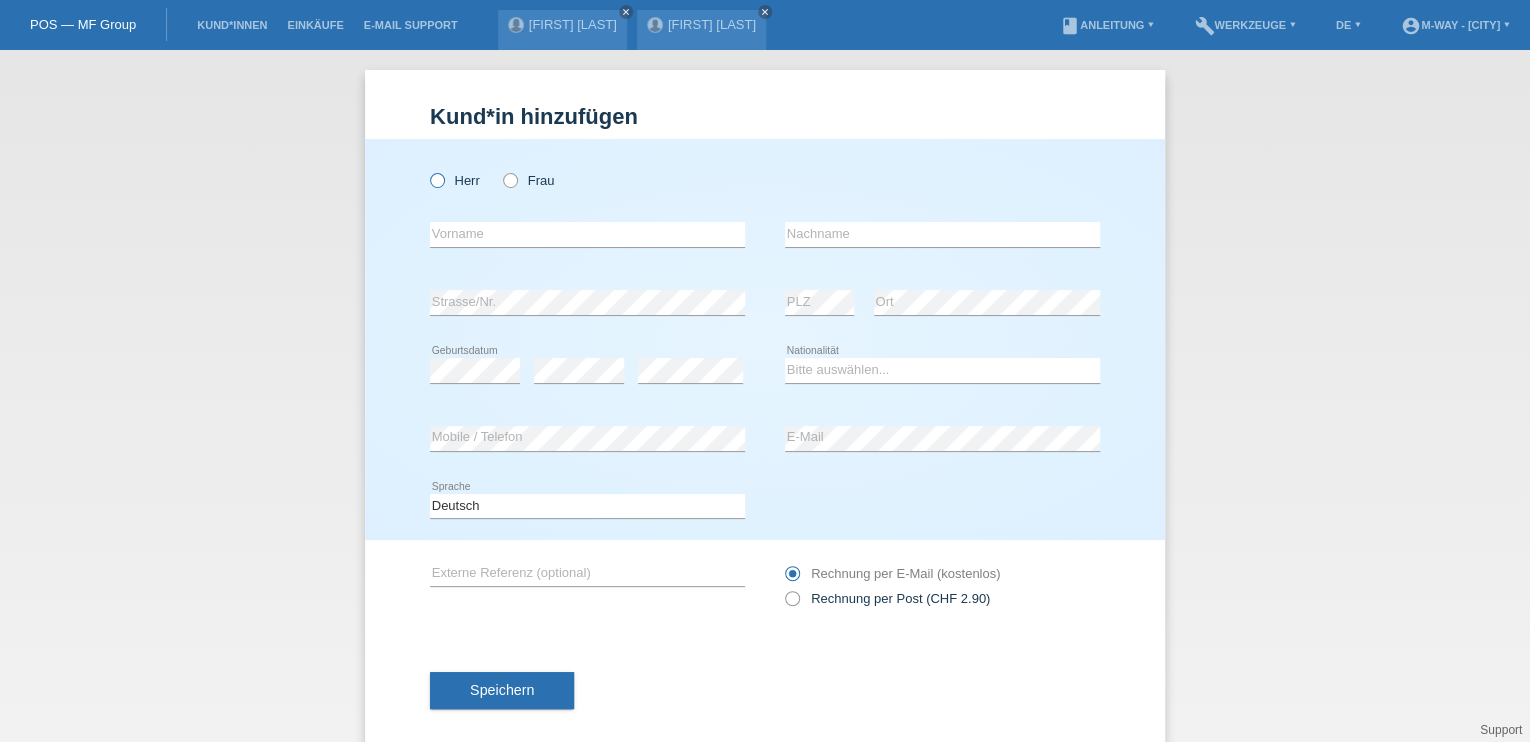 click at bounding box center [427, 170] 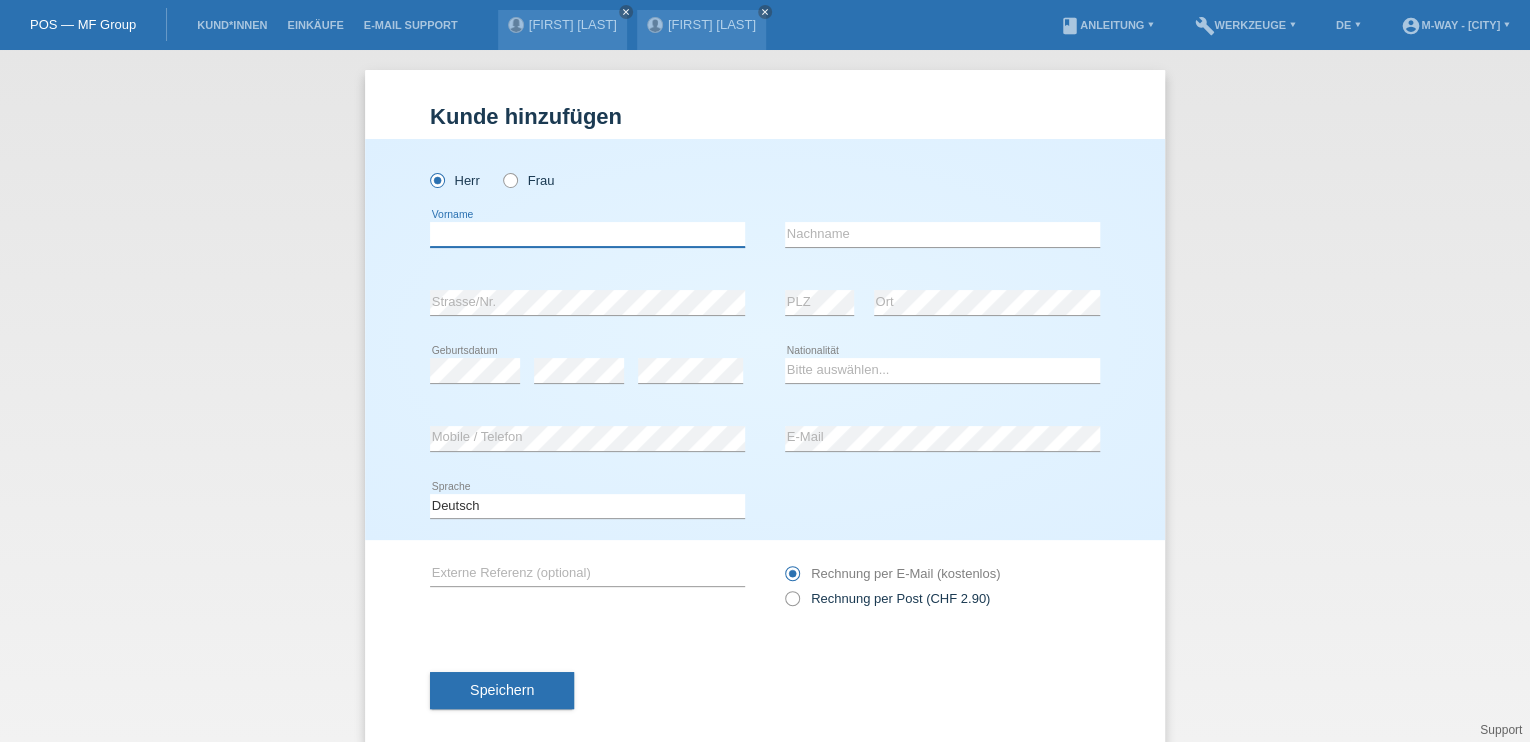 drag, startPoint x: 476, startPoint y: 233, endPoint x: 639, endPoint y: 193, distance: 167.83623 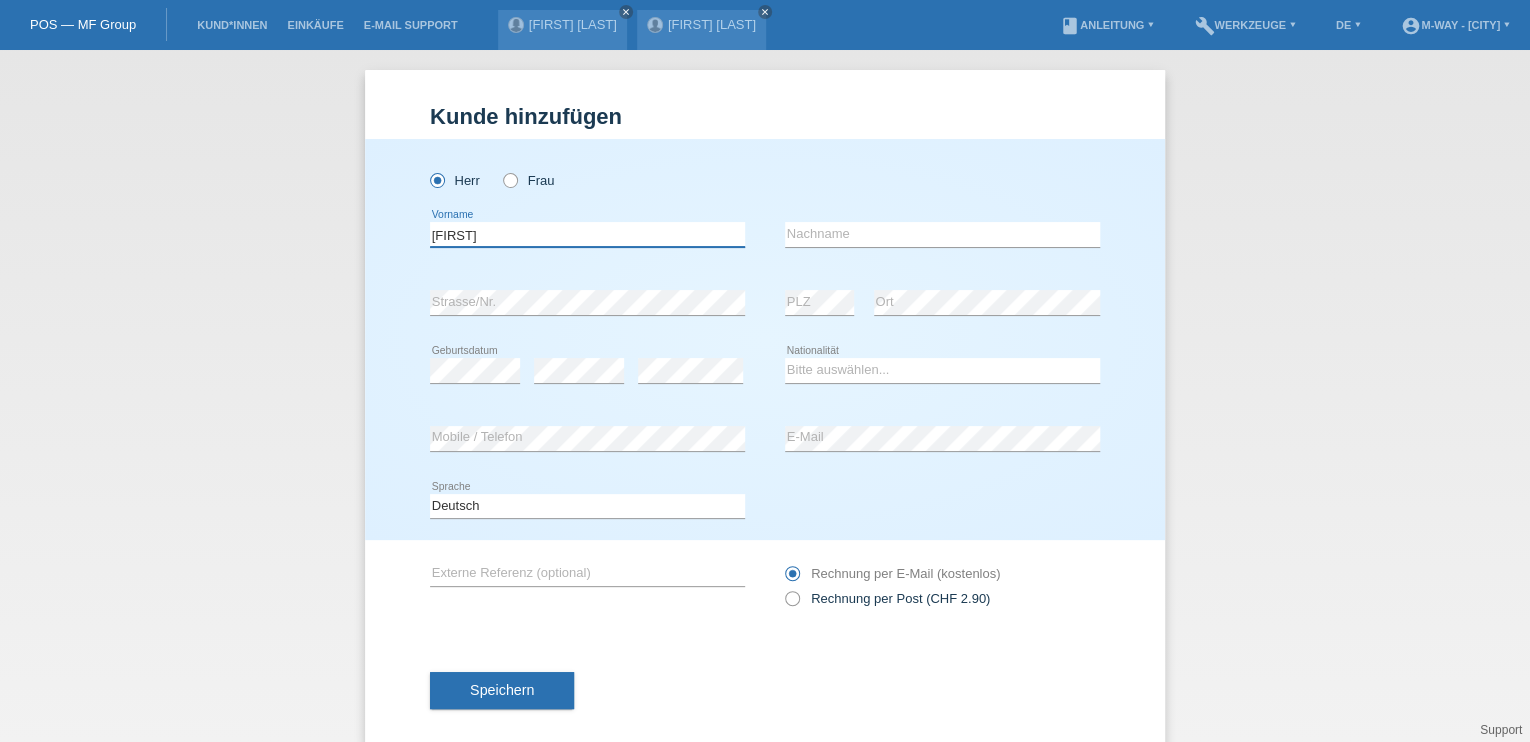 type on "[FIRST]" 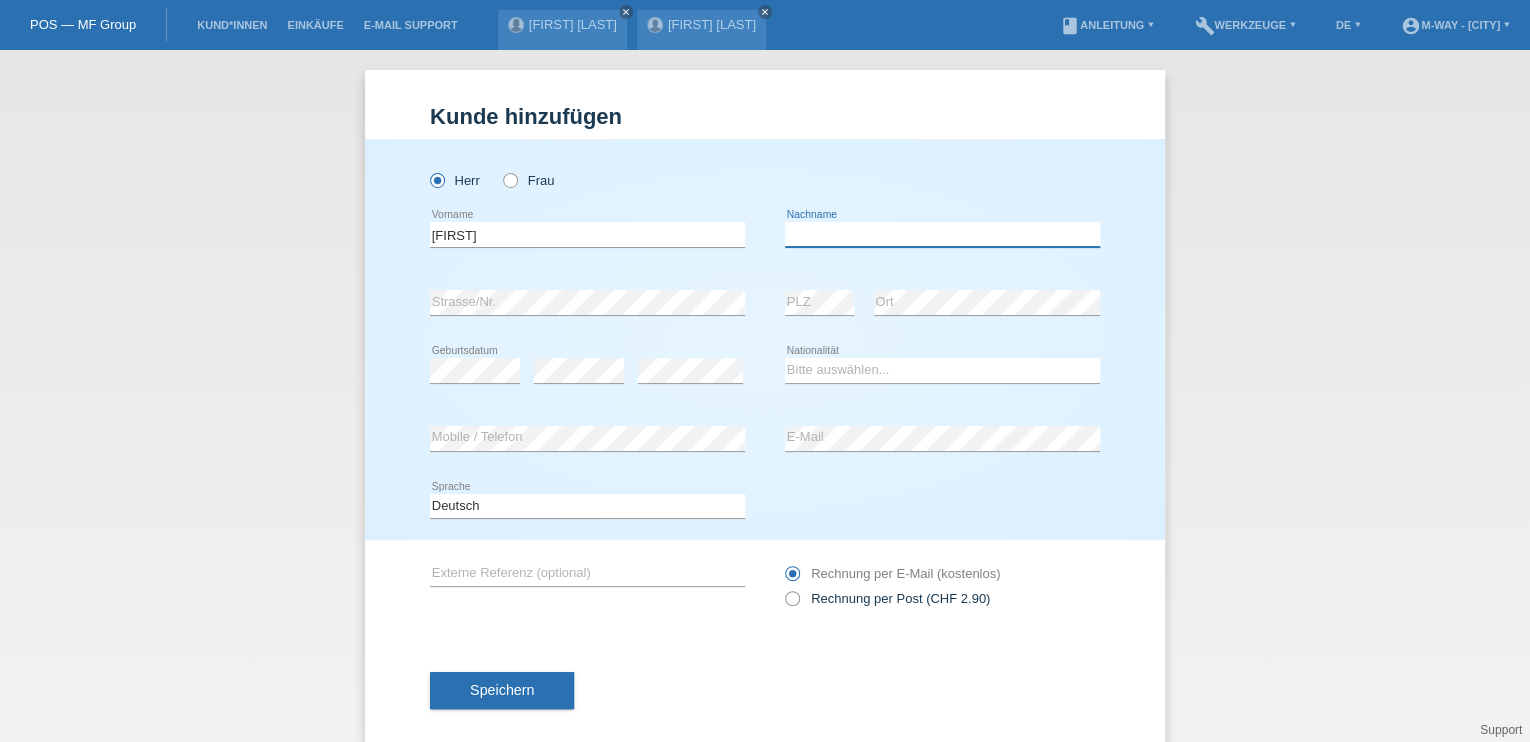 click at bounding box center [942, 234] 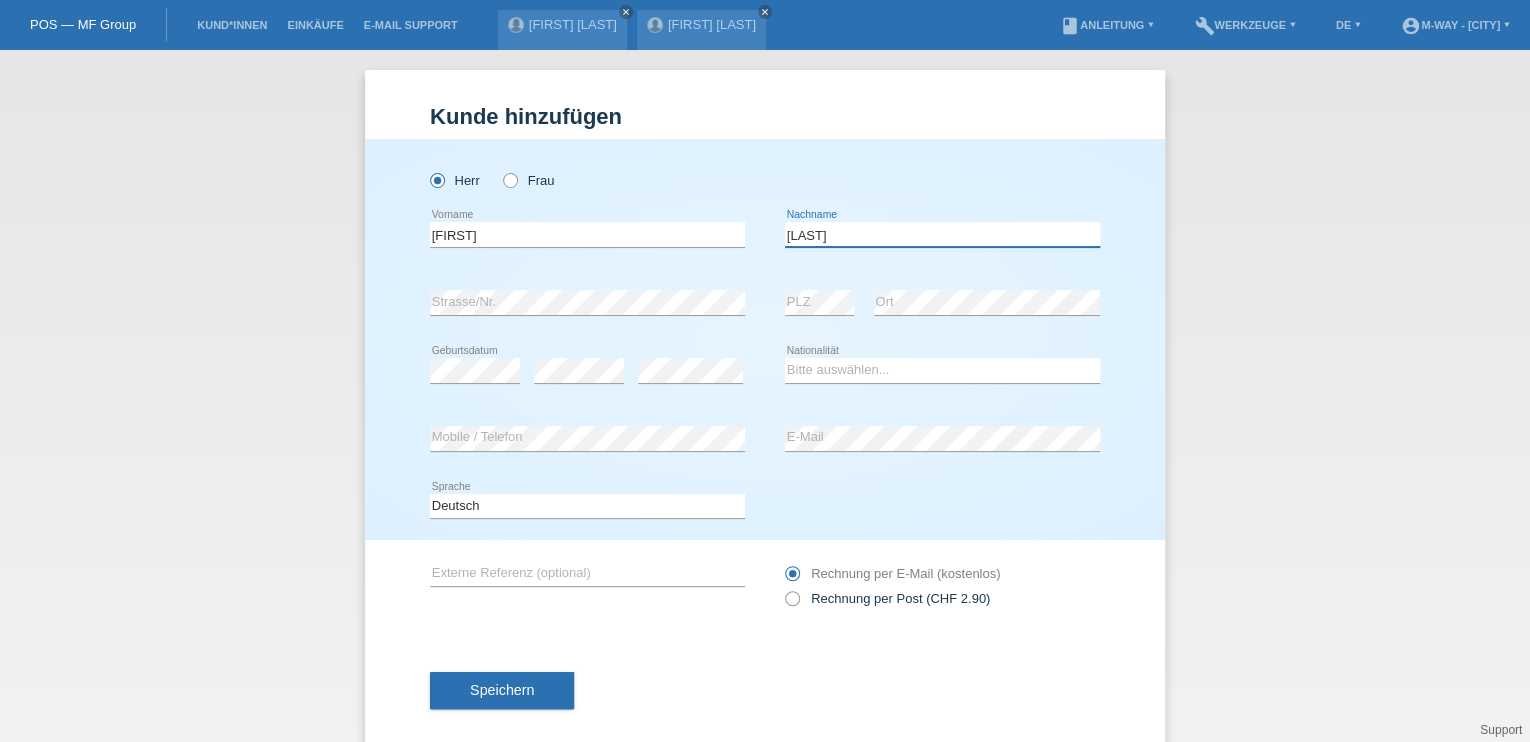 type on "[LAST]" 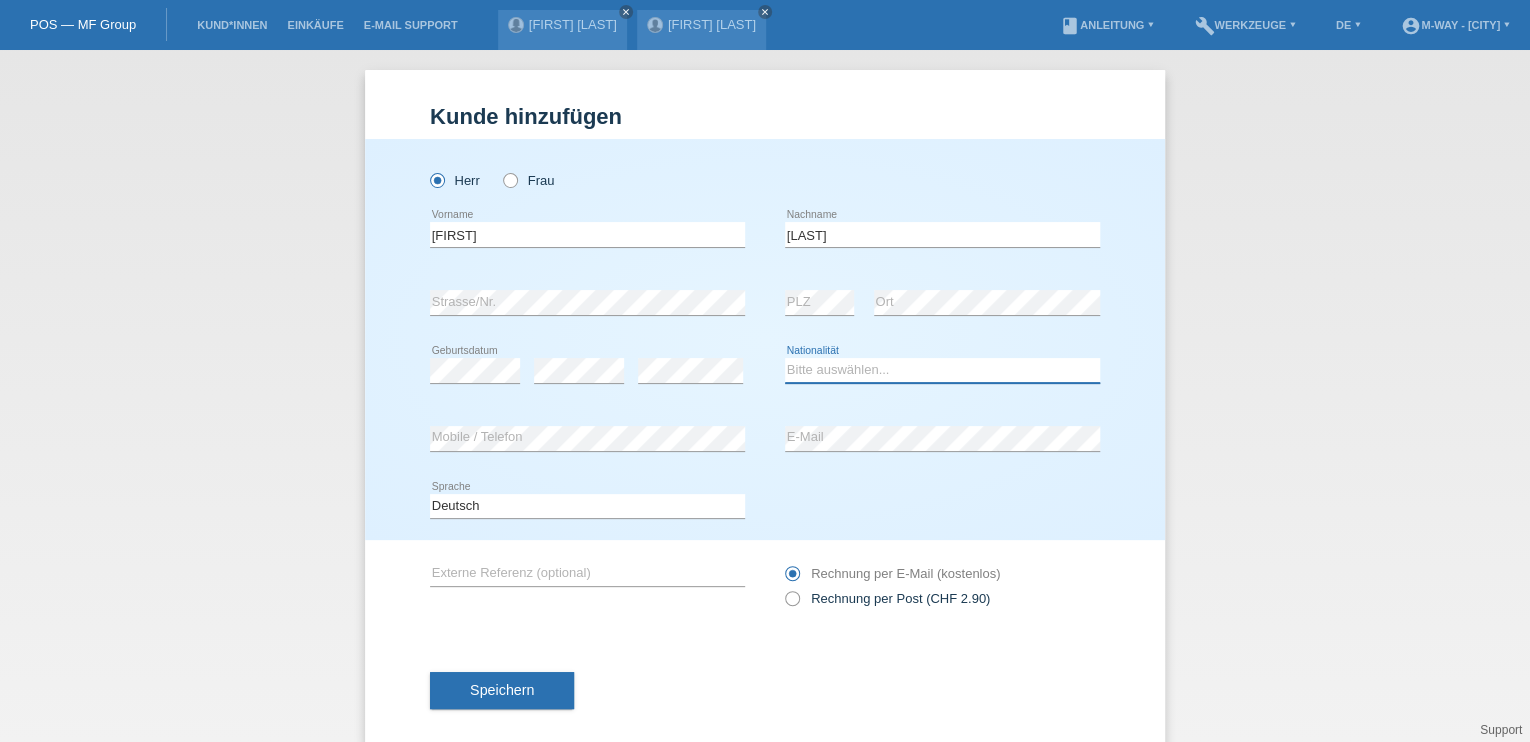 click on "Bitte auswählen...
Schweiz
Deutschland
Liechtenstein
Österreich
------------
Afghanistan
Ägypten
Åland
Albanien
Algerien" at bounding box center [942, 370] 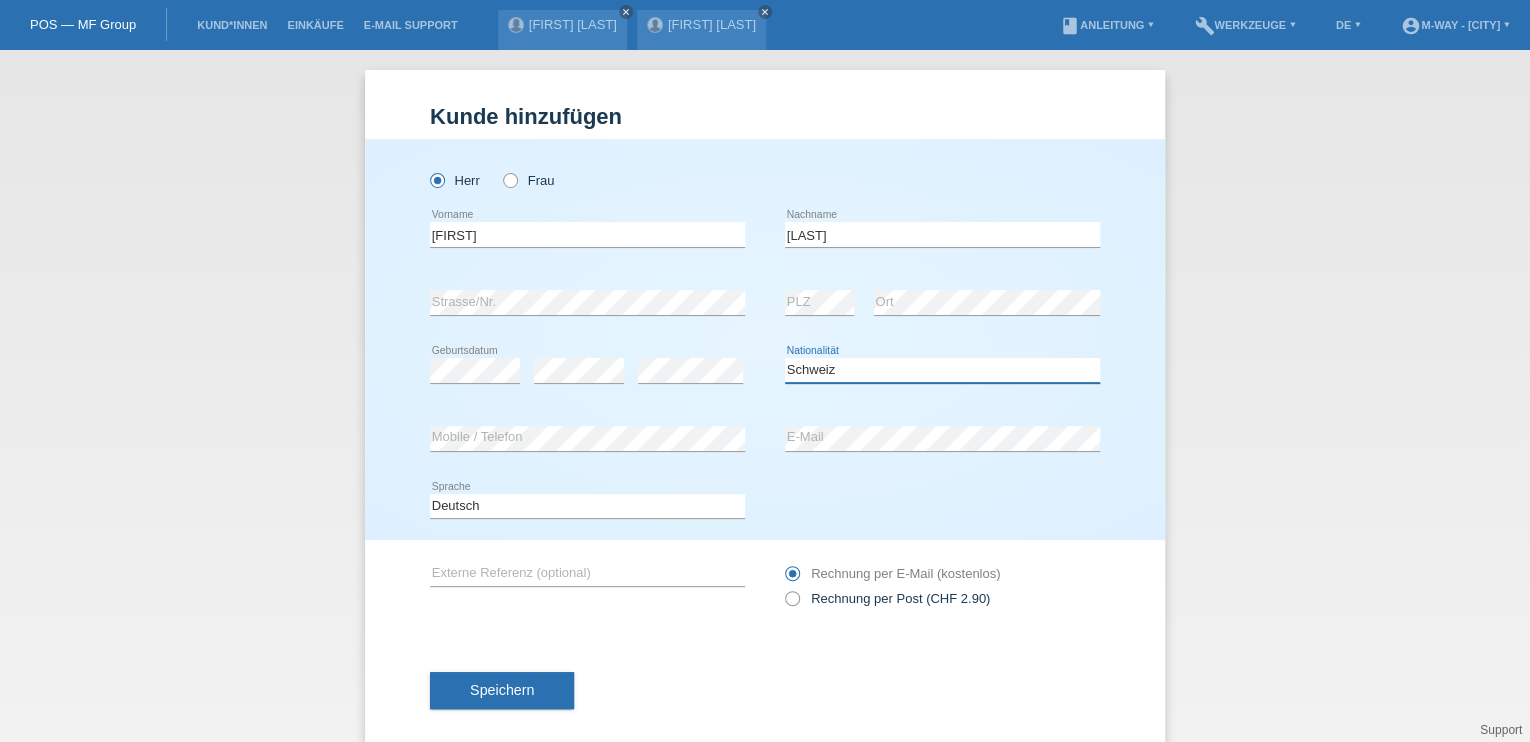 click on "Bitte auswählen...
Schweiz
Deutschland
Liechtenstein
Österreich
------------
Afghanistan
Ägypten
Åland
Albanien
Algerien" at bounding box center [942, 370] 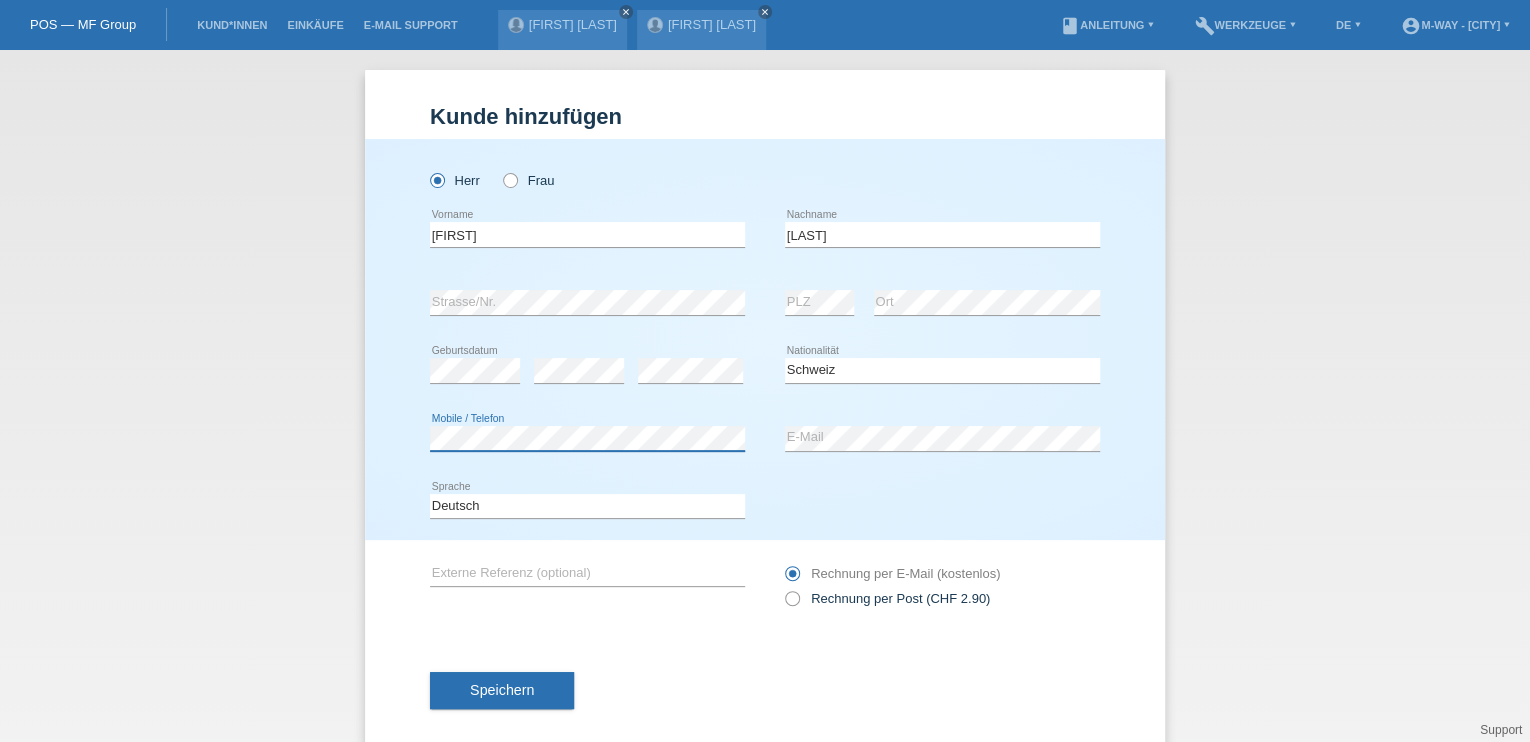 click on "error
Mobile / Telefon" at bounding box center [587, 439] 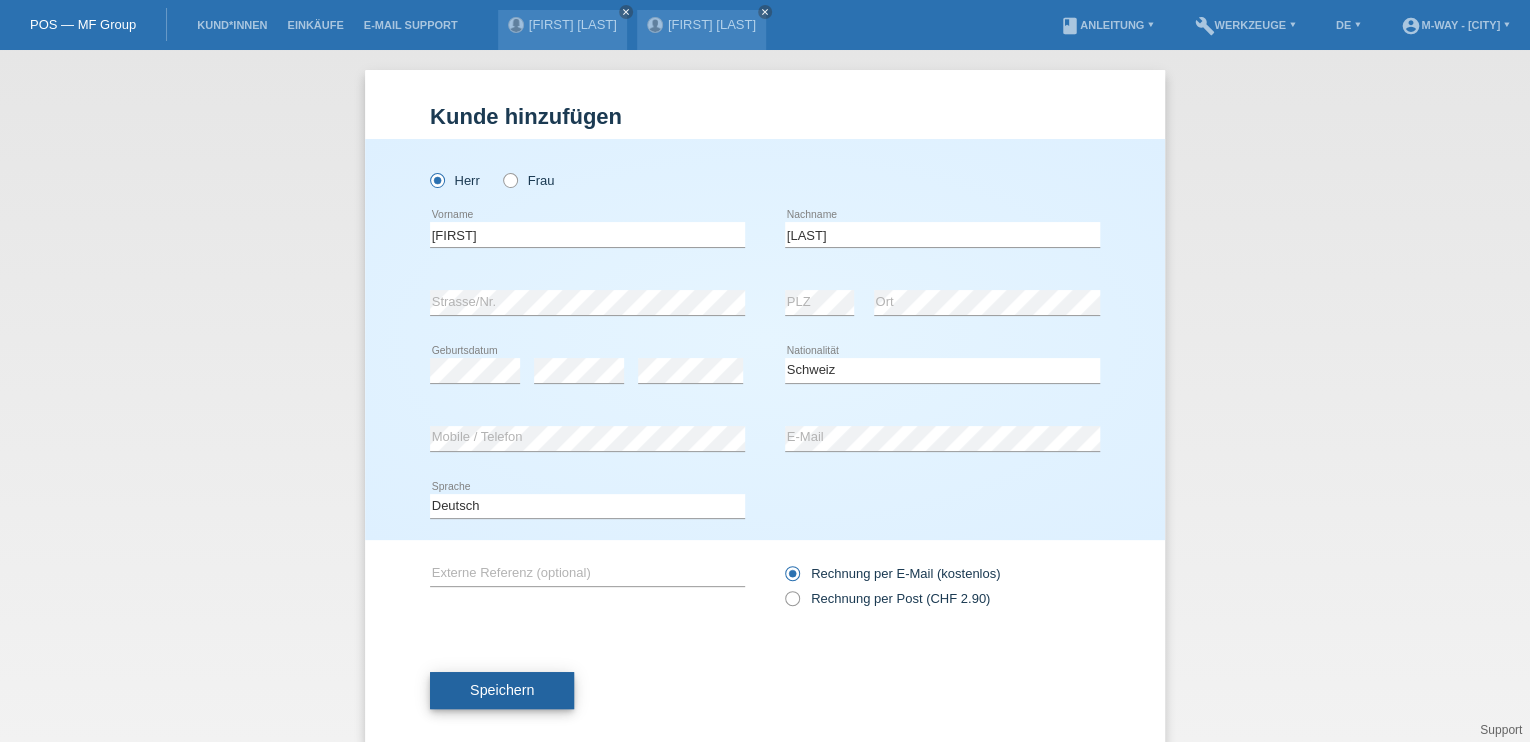 click on "Speichern" at bounding box center [502, 690] 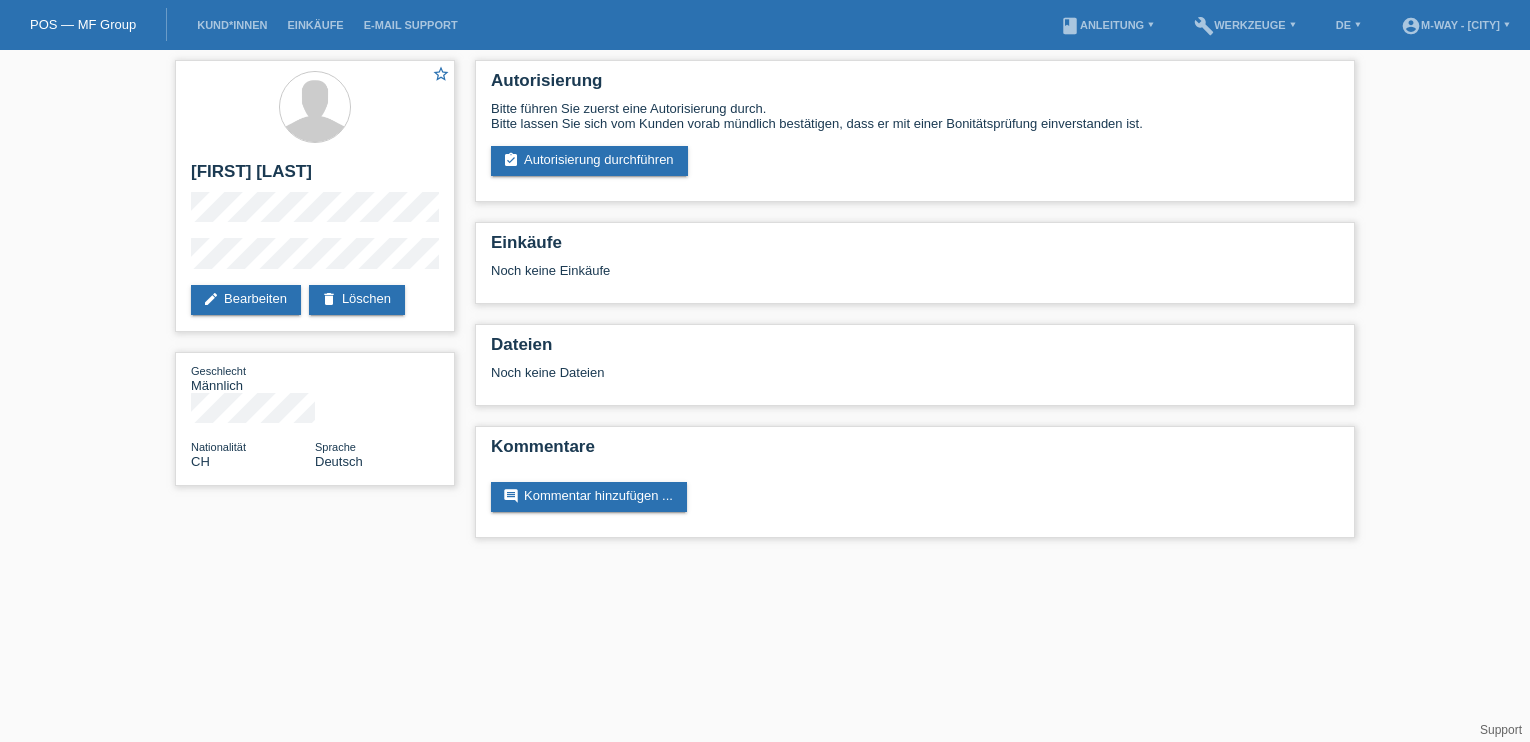 scroll, scrollTop: 0, scrollLeft: 0, axis: both 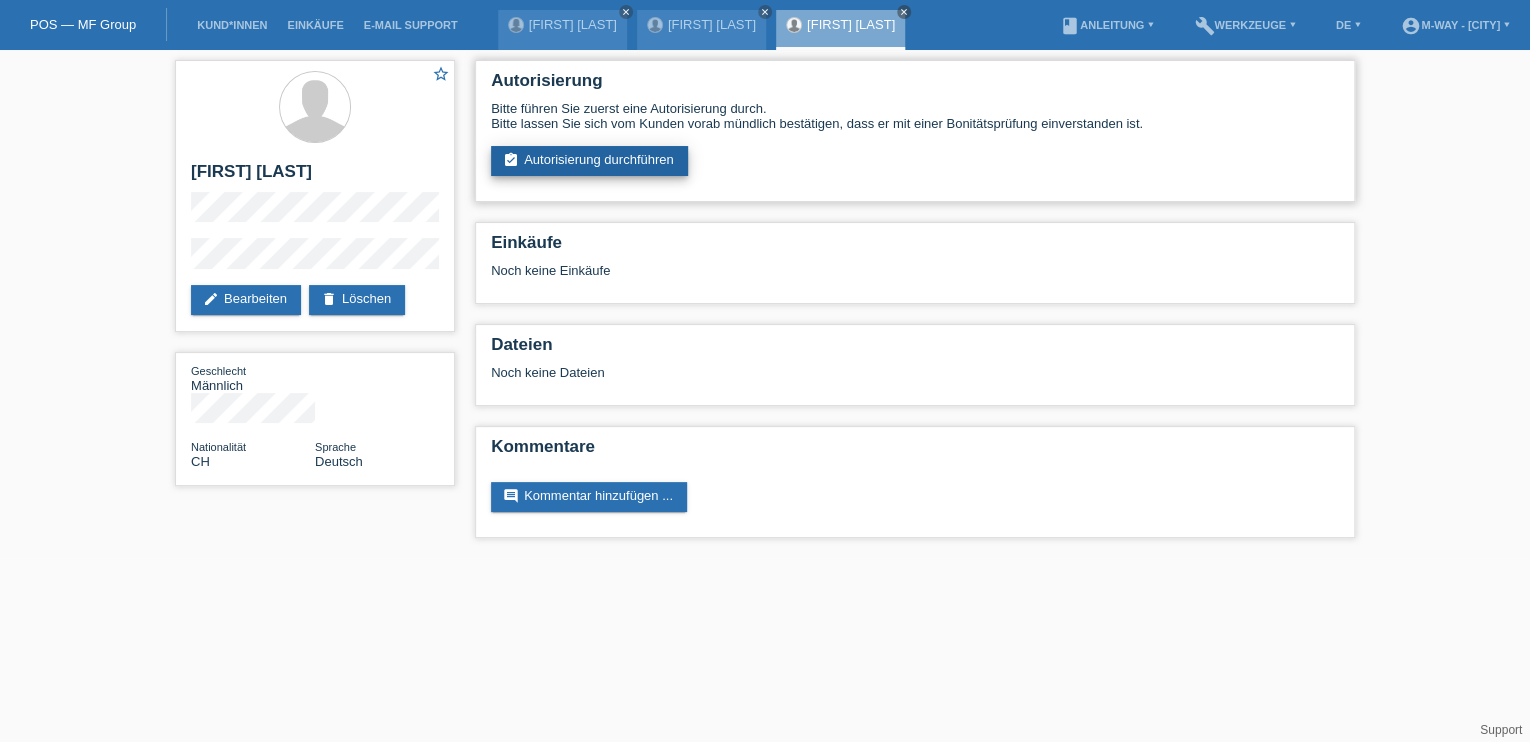 click on "assignment_turned_in  Autorisierung durchführen" at bounding box center (589, 161) 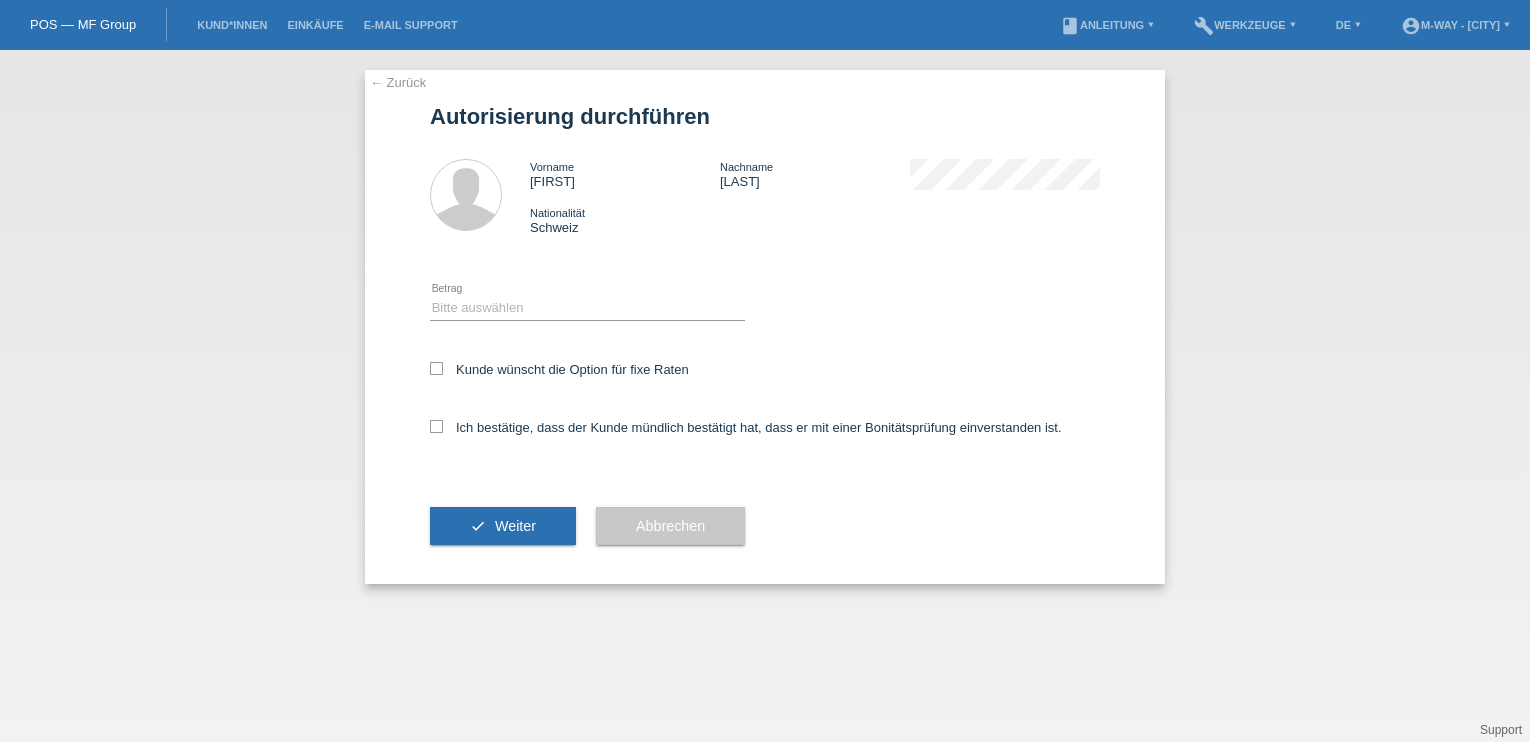 scroll, scrollTop: 0, scrollLeft: 0, axis: both 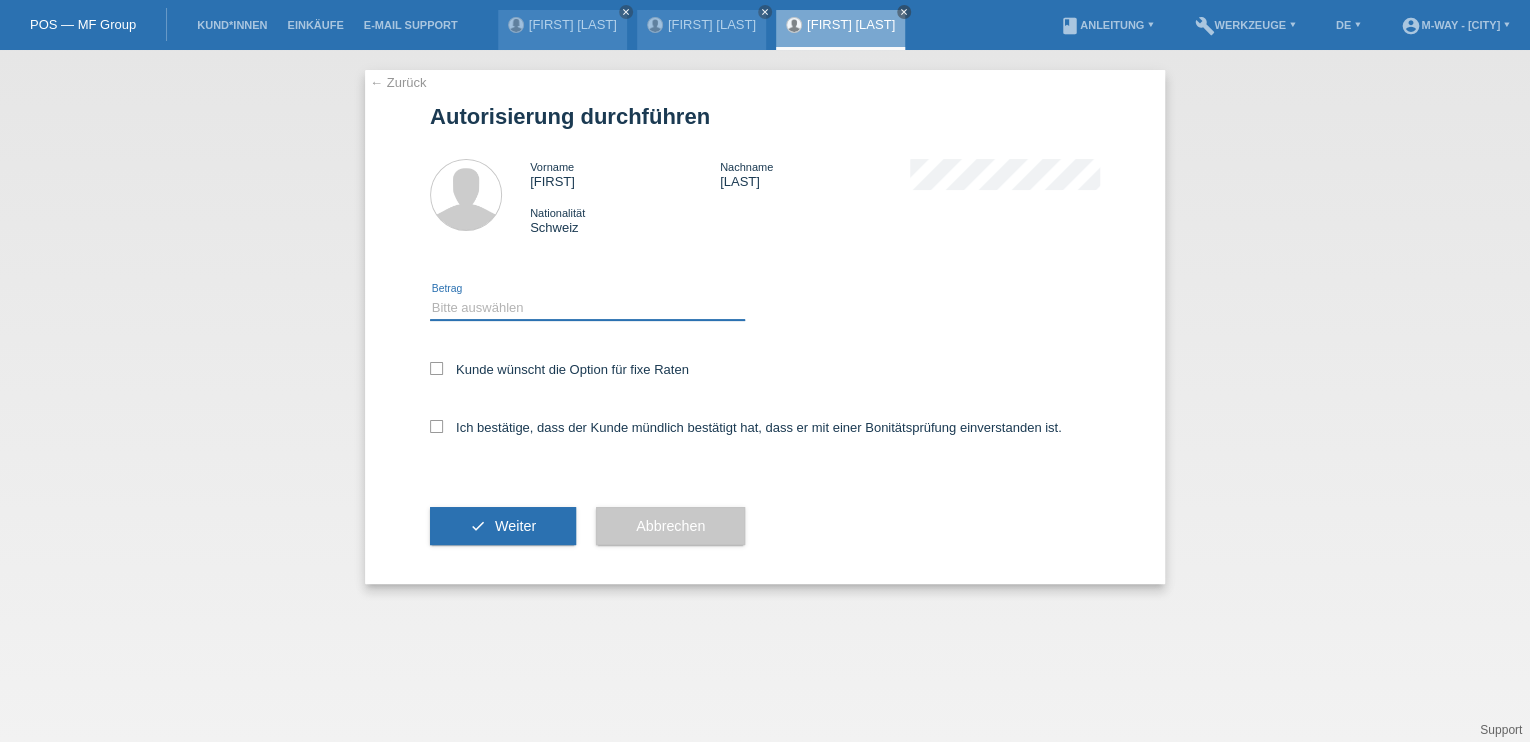 click on "Bitte auswählen
CHF 1.00 - CHF 499.00
CHF 500.00 - CHF 1'999.00
CHF 2'000.00 - CHF 15'000.00" at bounding box center [587, 308] 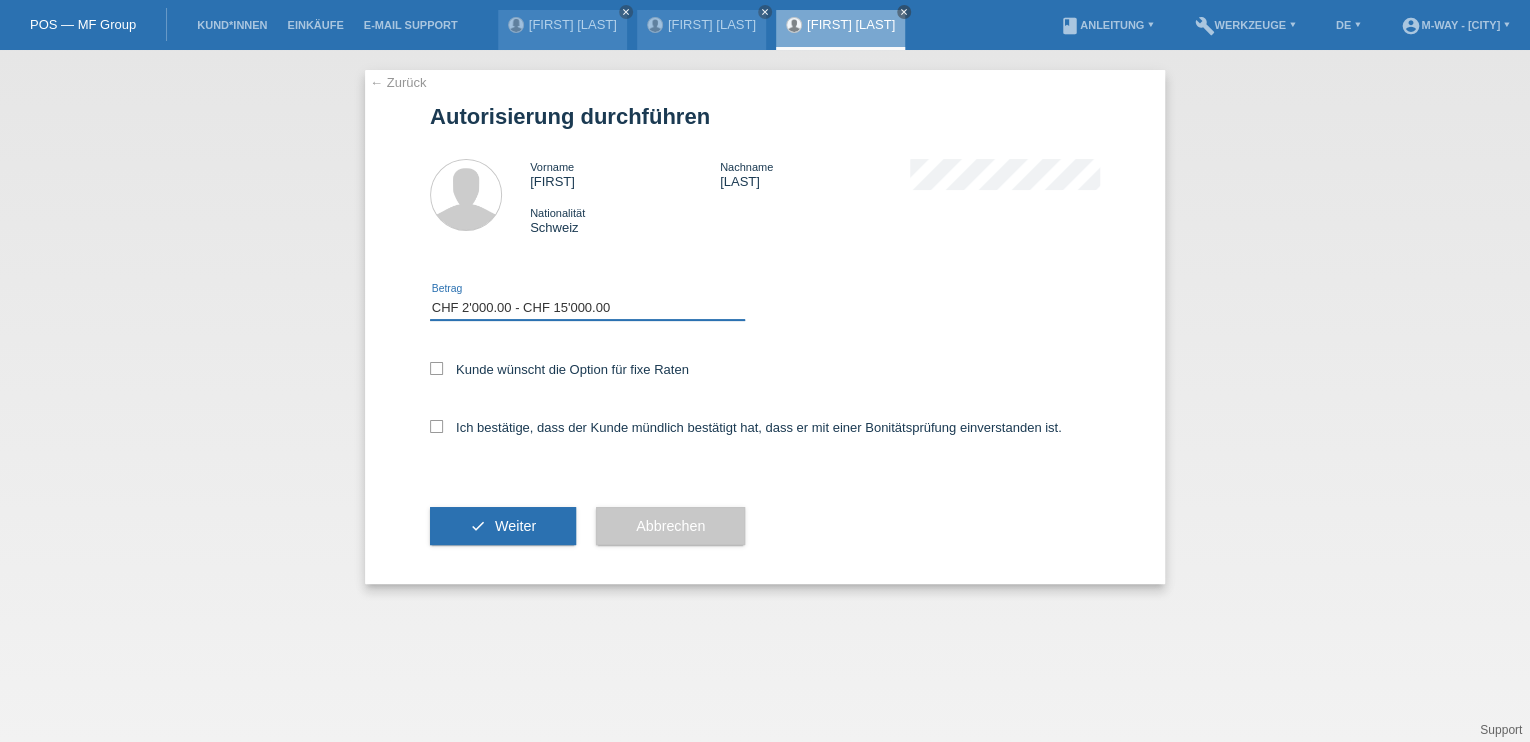 click on "Bitte auswählen
CHF 1.00 - CHF 499.00
CHF 500.00 - CHF 1'999.00
CHF 2'000.00 - CHF 15'000.00" at bounding box center [587, 308] 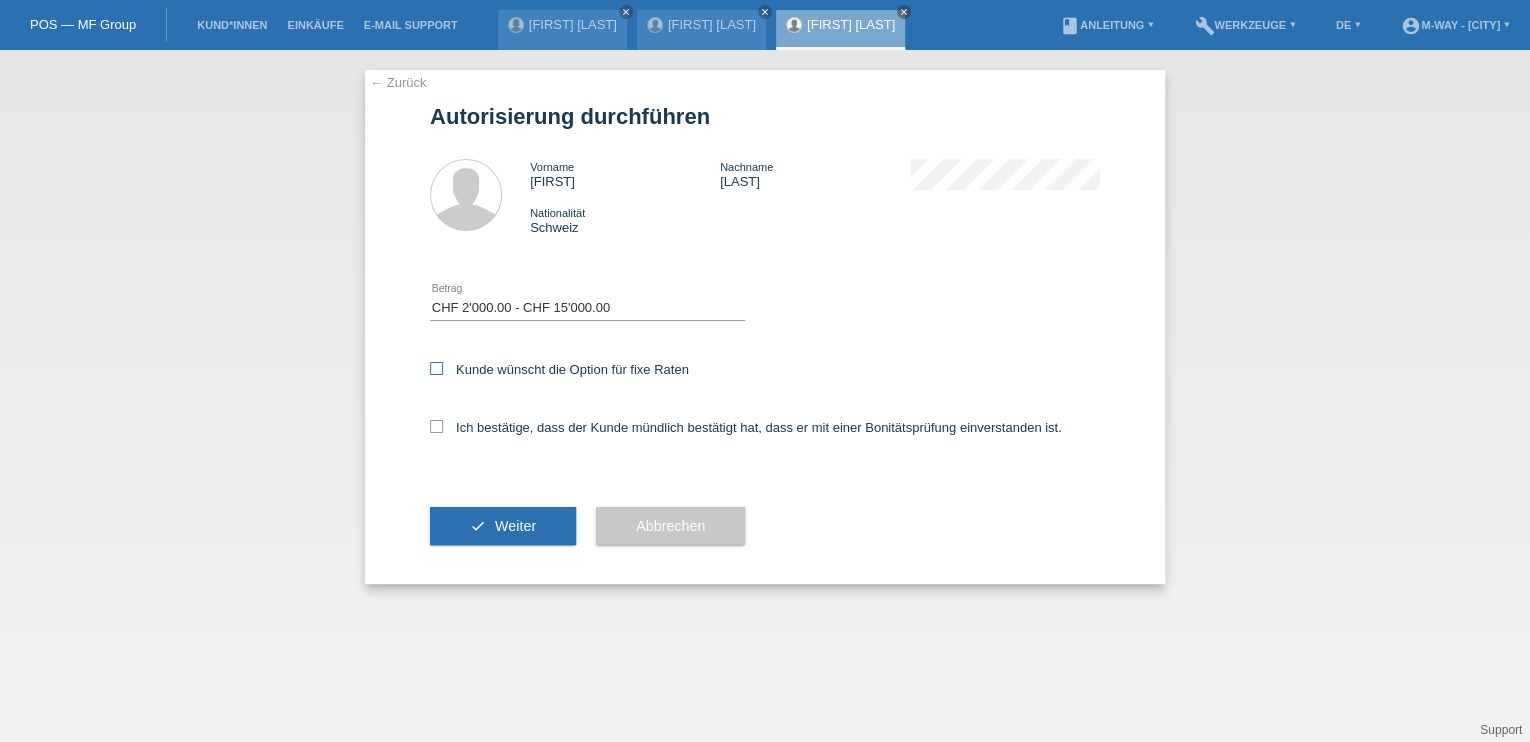 click at bounding box center (436, 368) 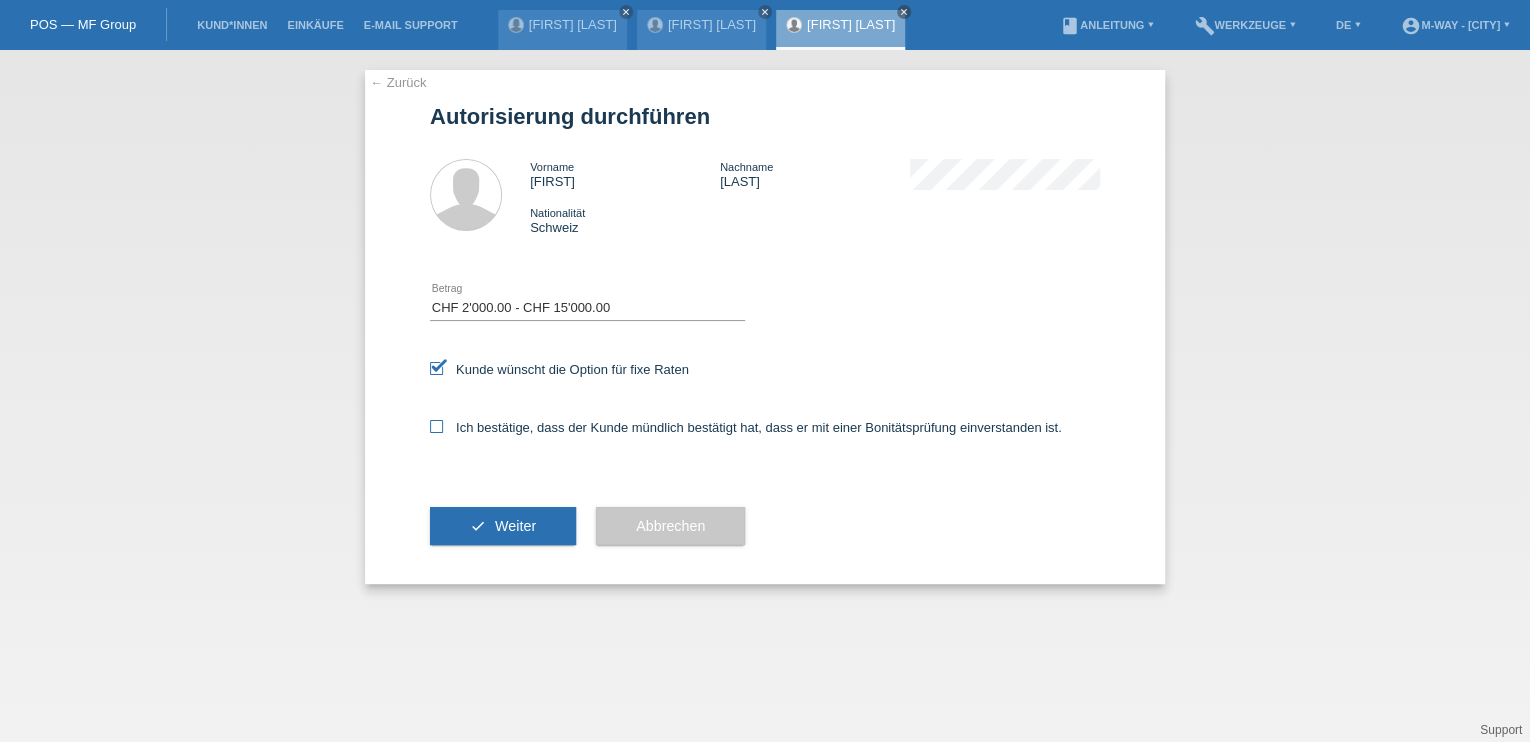 click at bounding box center [436, 426] 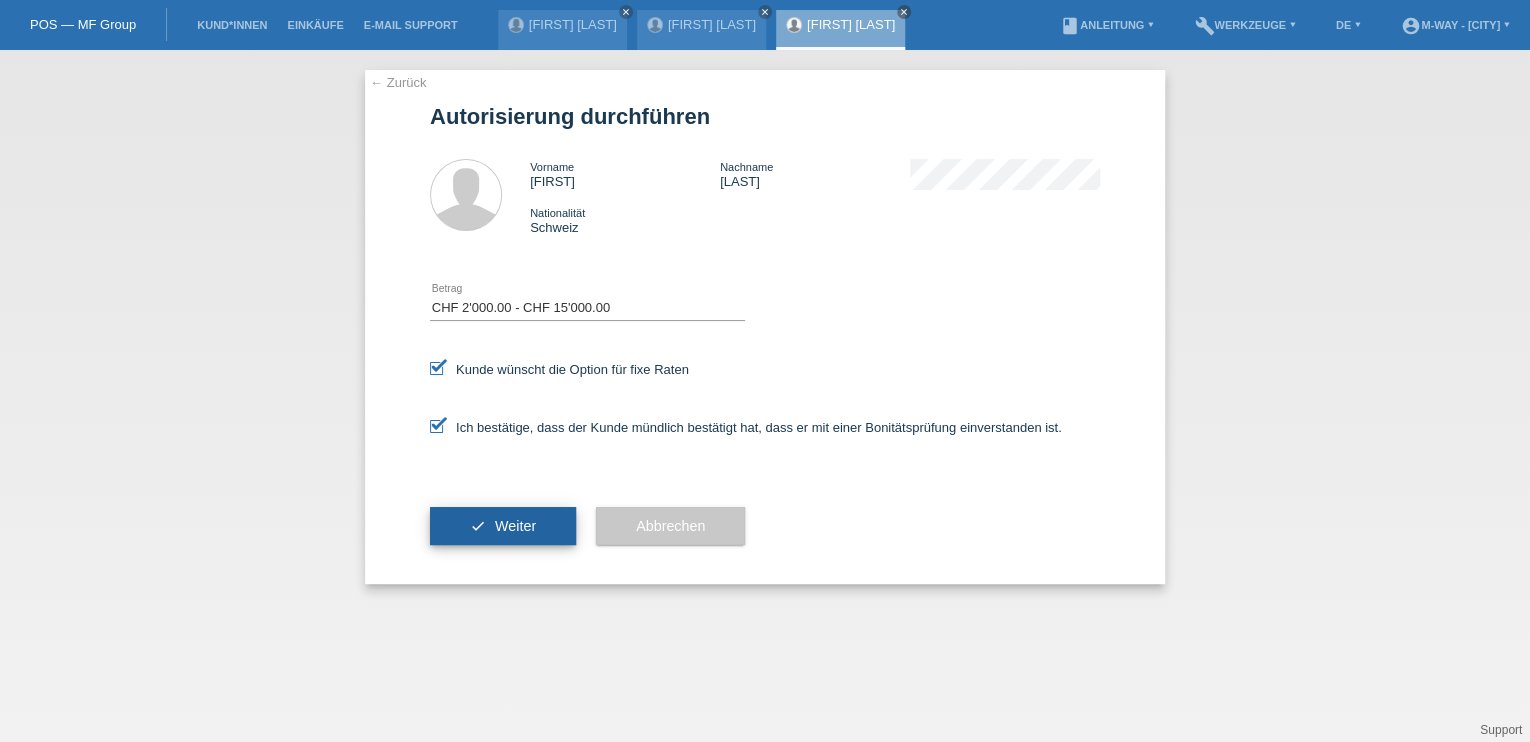 click on "Weiter" at bounding box center [515, 526] 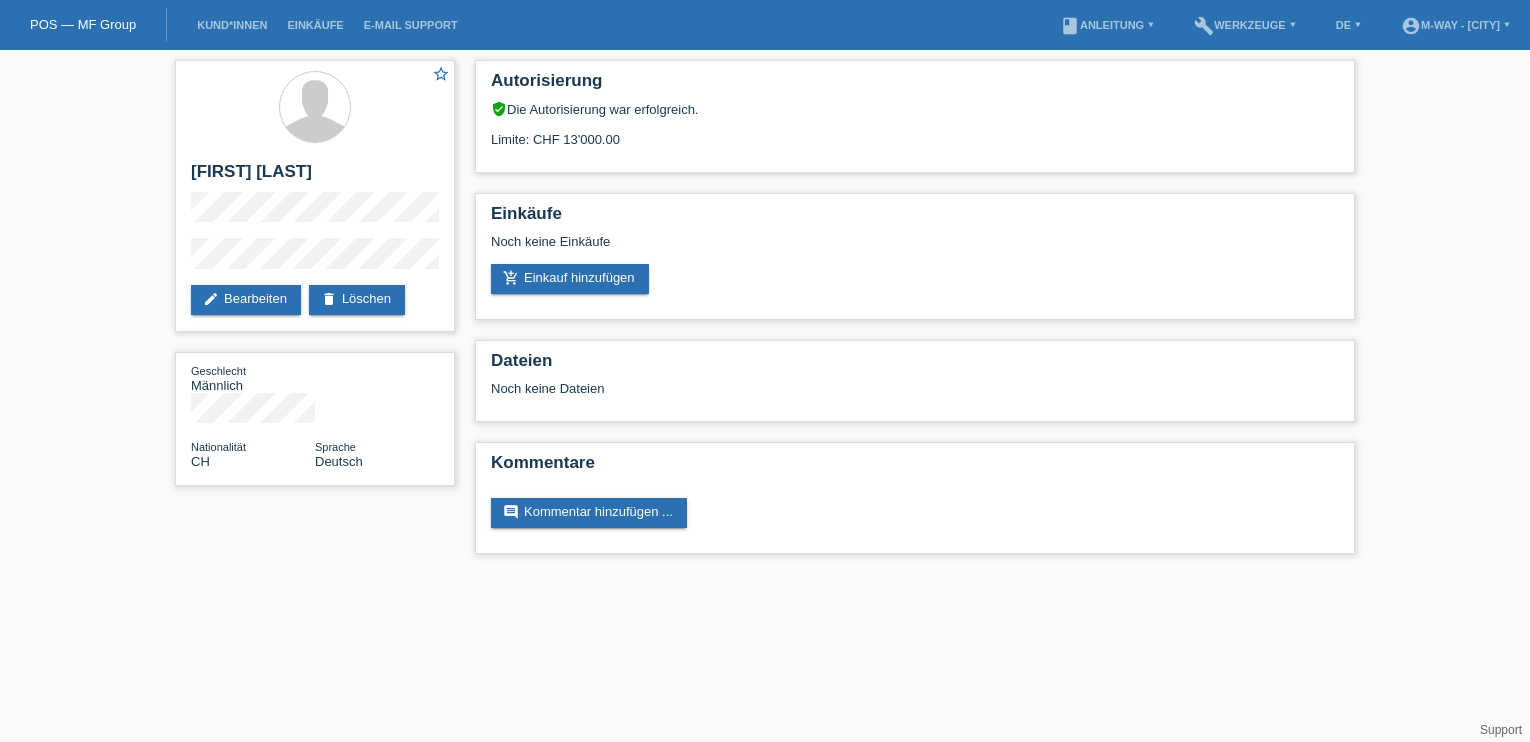 scroll, scrollTop: 0, scrollLeft: 0, axis: both 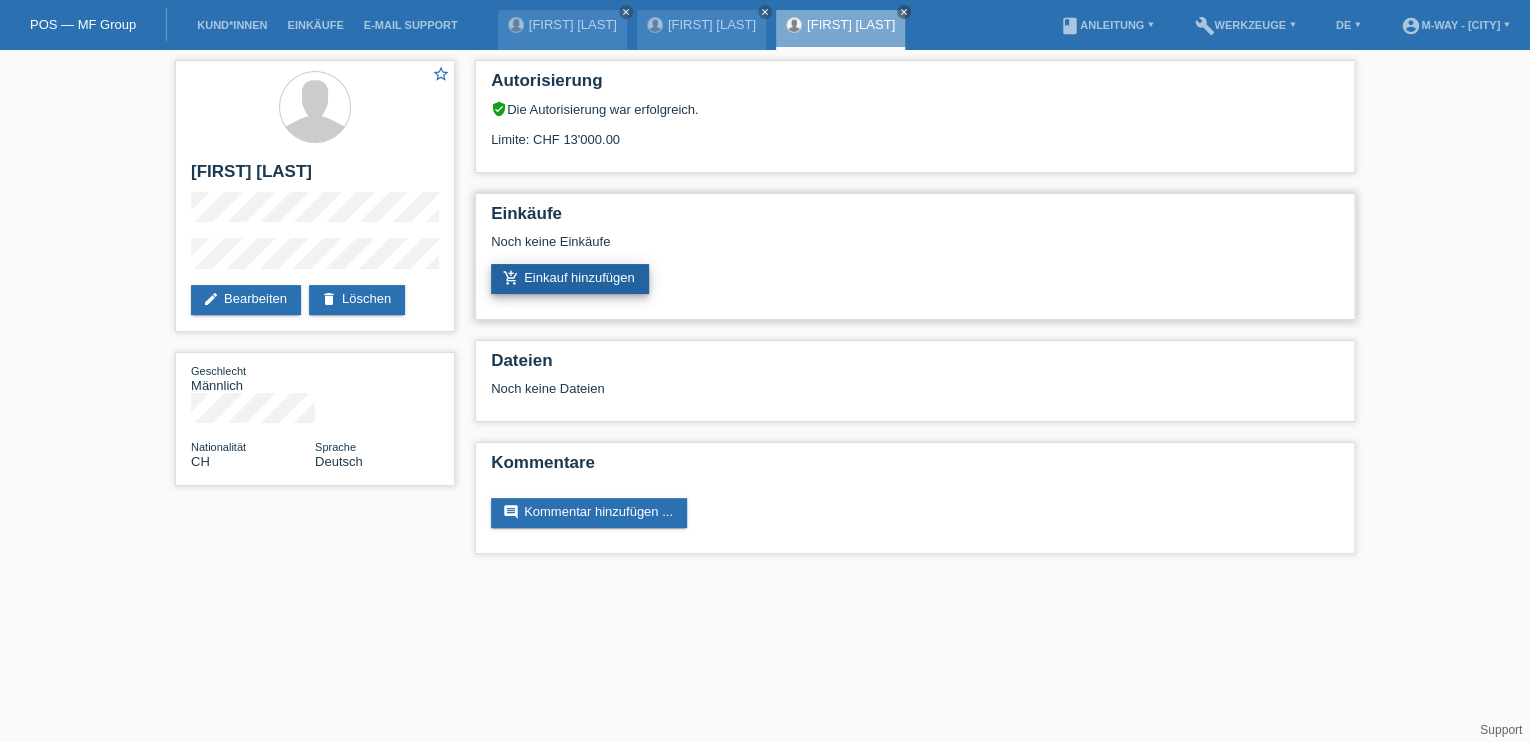 click on "add_shopping_cart  Einkauf hinzufügen" at bounding box center [570, 279] 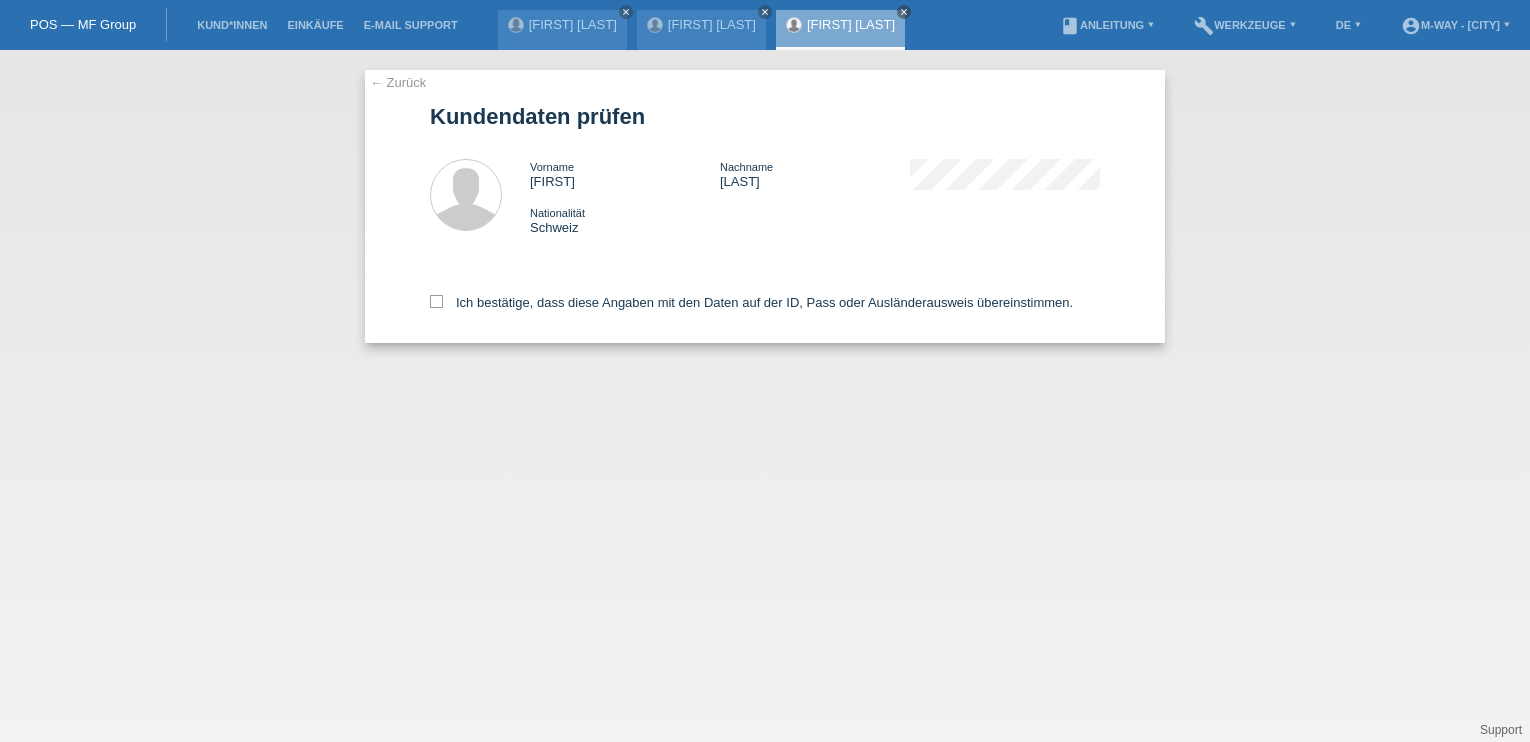 scroll, scrollTop: 0, scrollLeft: 0, axis: both 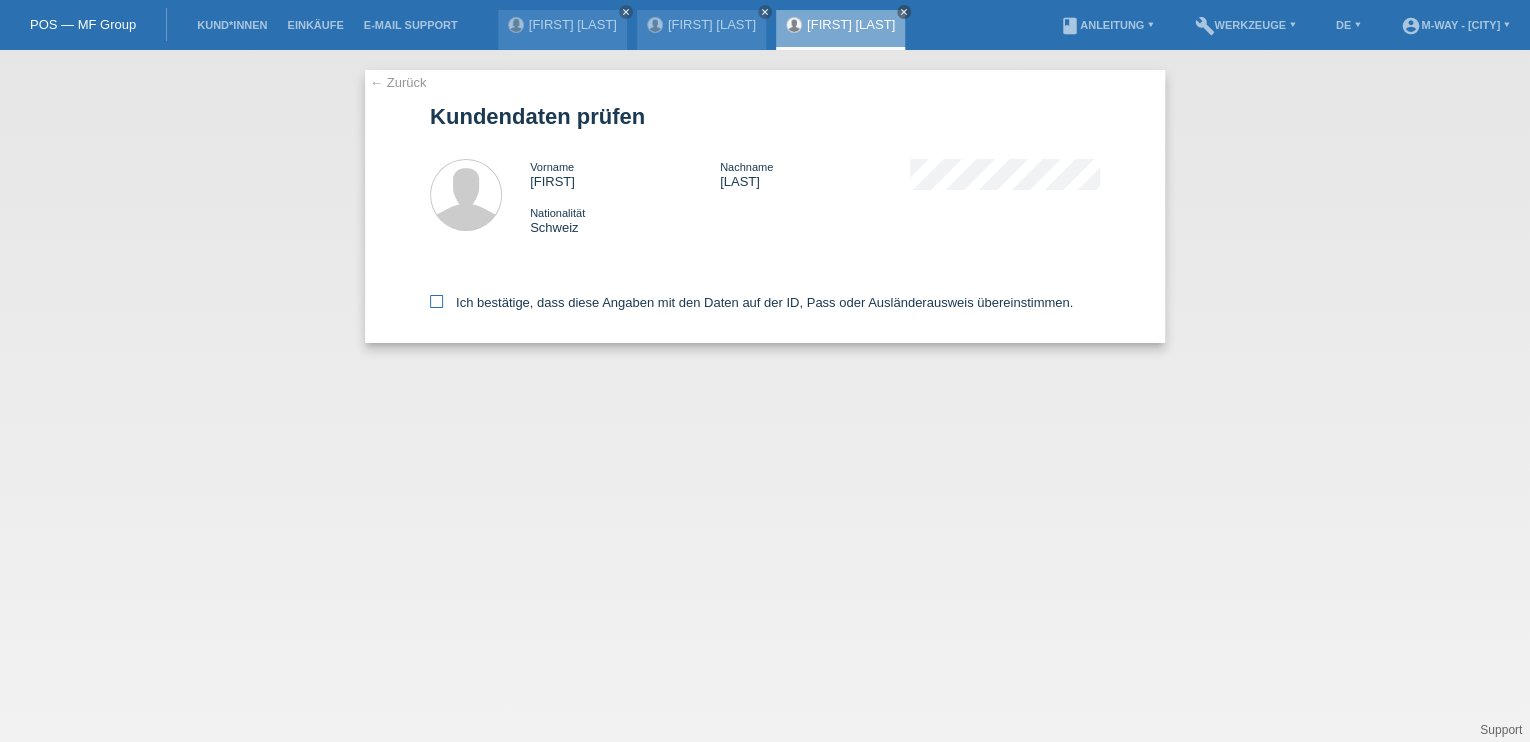 click at bounding box center (436, 301) 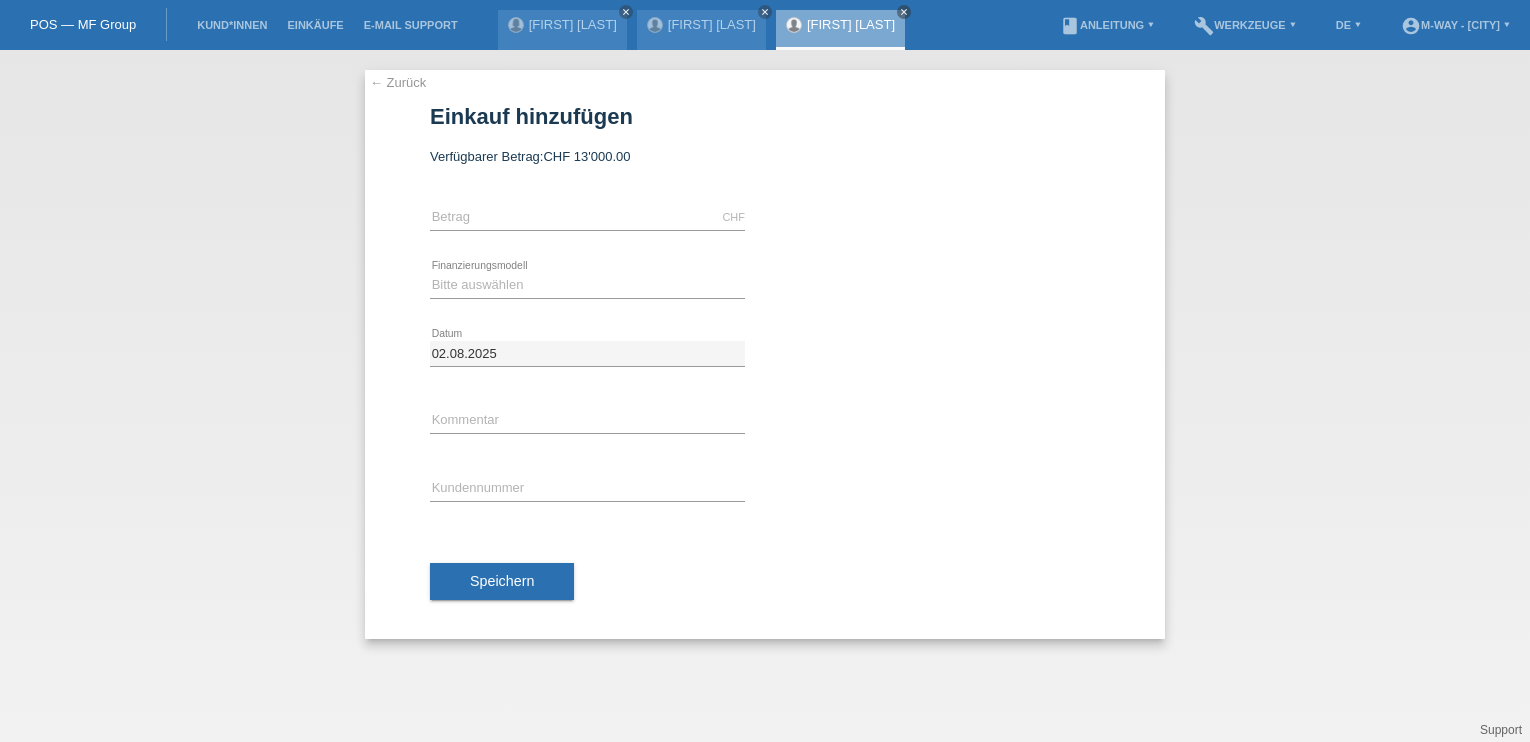 scroll, scrollTop: 0, scrollLeft: 0, axis: both 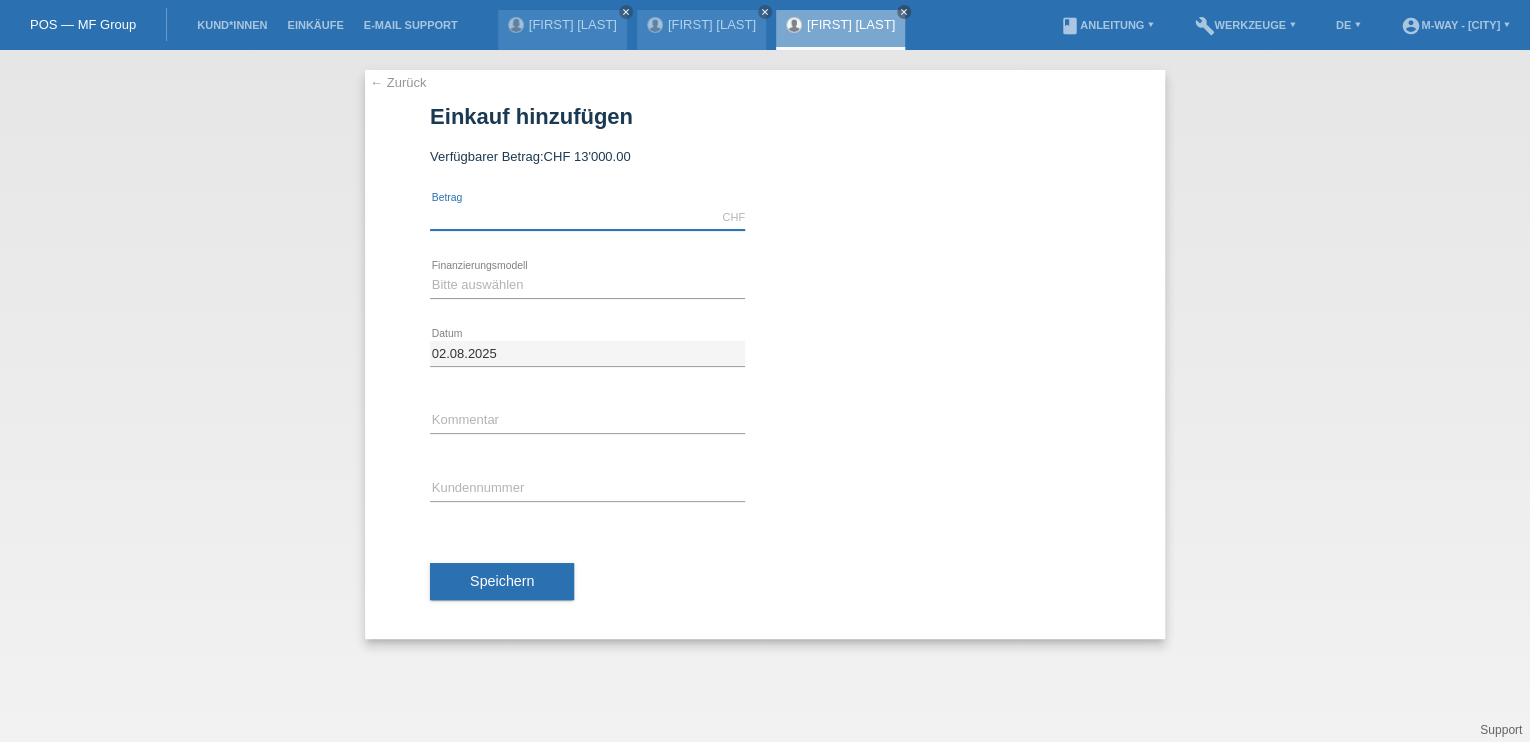 click at bounding box center [587, 217] 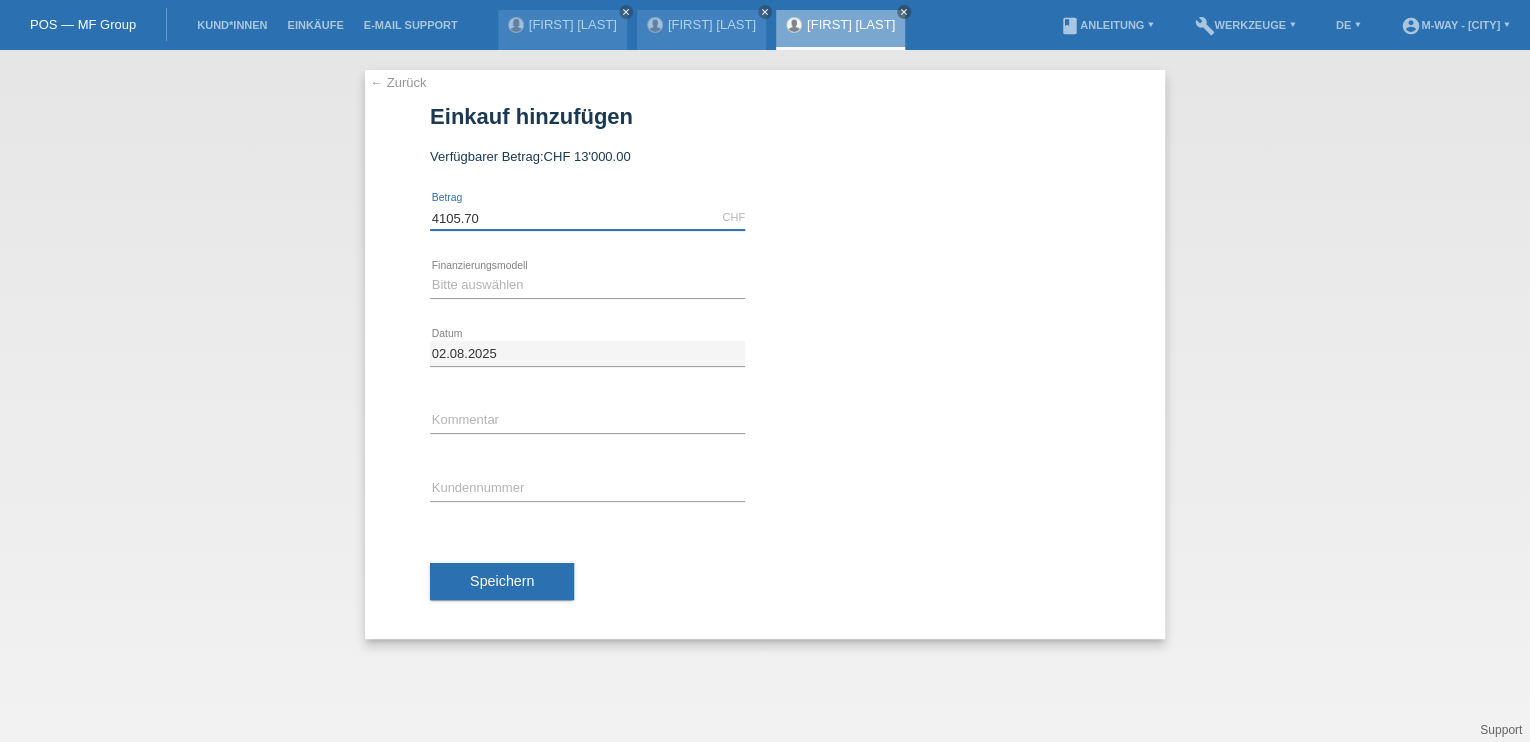 type on "4105.70" 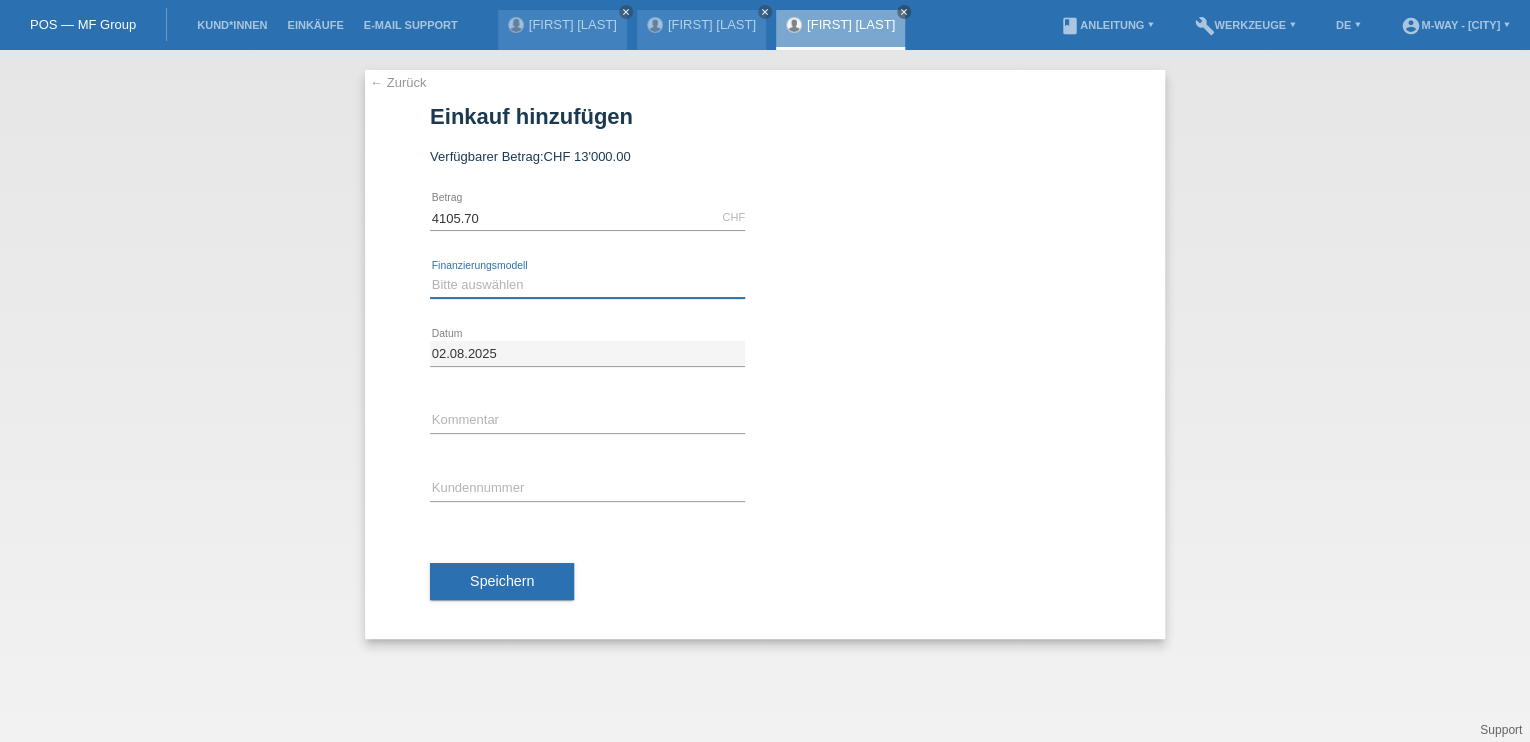 click on "Bitte auswählen
Fixe Raten
Kauf auf Rechnung mit Teilzahlungsoption" at bounding box center (587, 285) 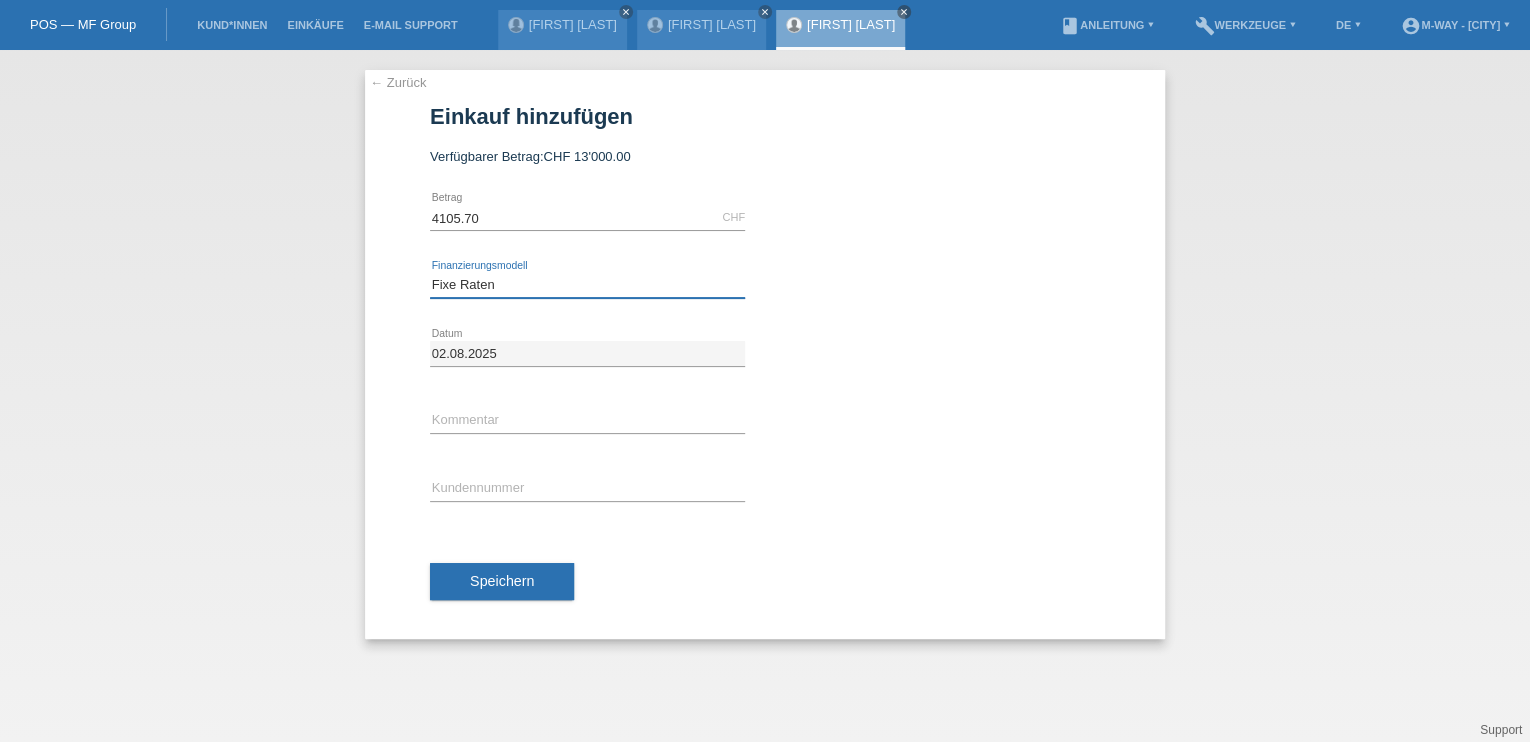 click on "Bitte auswählen
Fixe Raten
Kauf auf Rechnung mit Teilzahlungsoption" at bounding box center (587, 285) 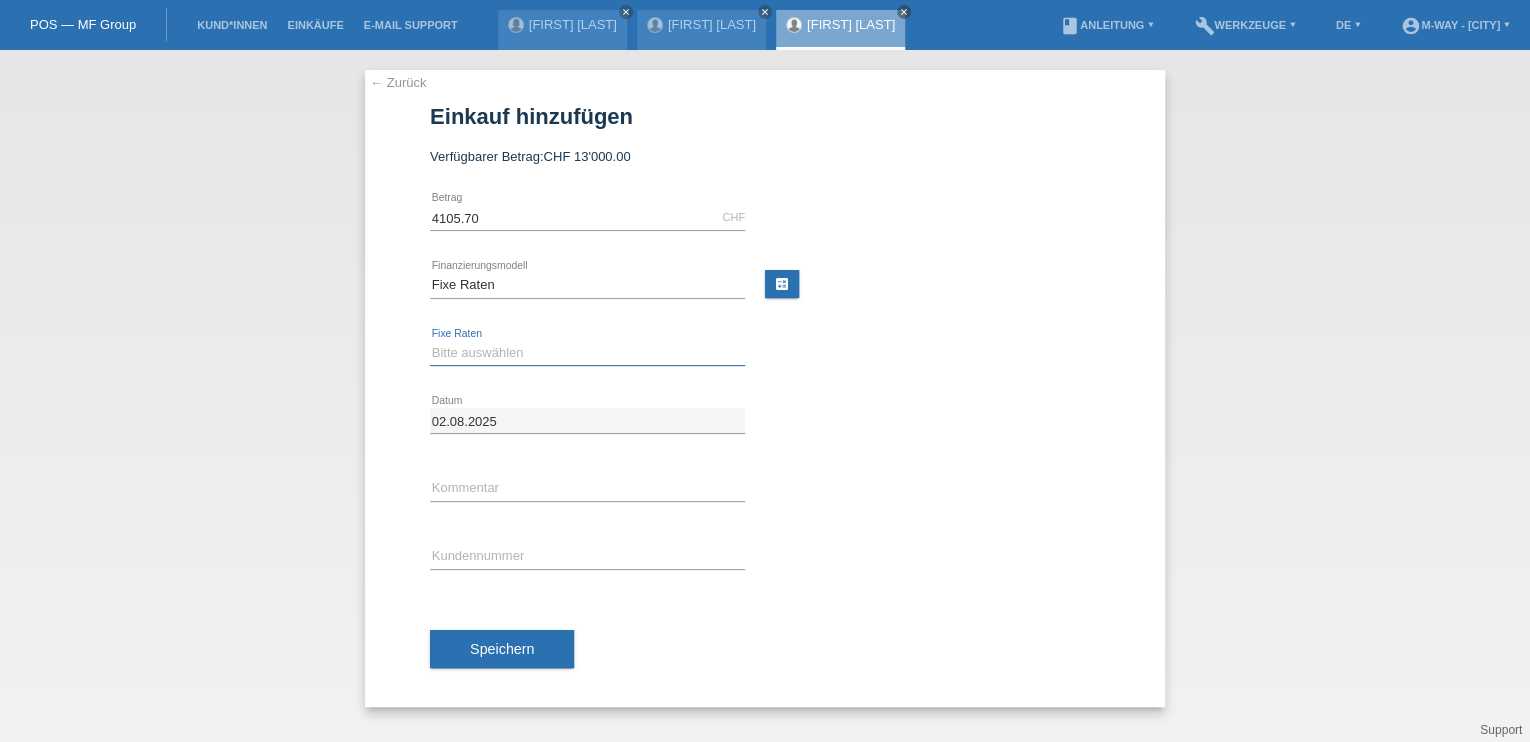 click on "Bitte auswählen
4 Raten
5 Raten
6 Raten
7 Raten
8 Raten
9 Raten
10 Raten
11 Raten" at bounding box center (587, 353) 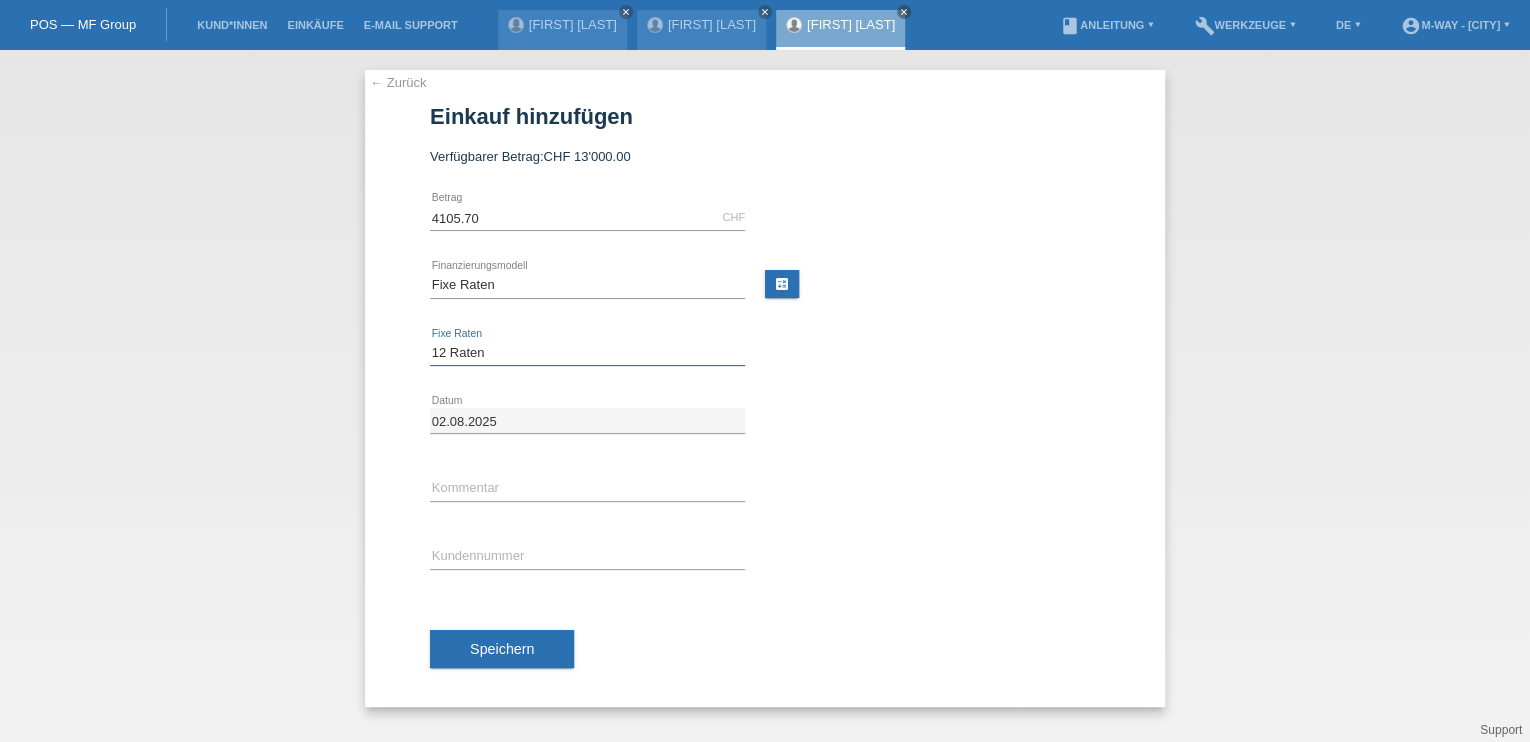 click on "Bitte auswählen
4 Raten
5 Raten
6 Raten
7 Raten
8 Raten
9 Raten
10 Raten
11 Raten" at bounding box center (587, 353) 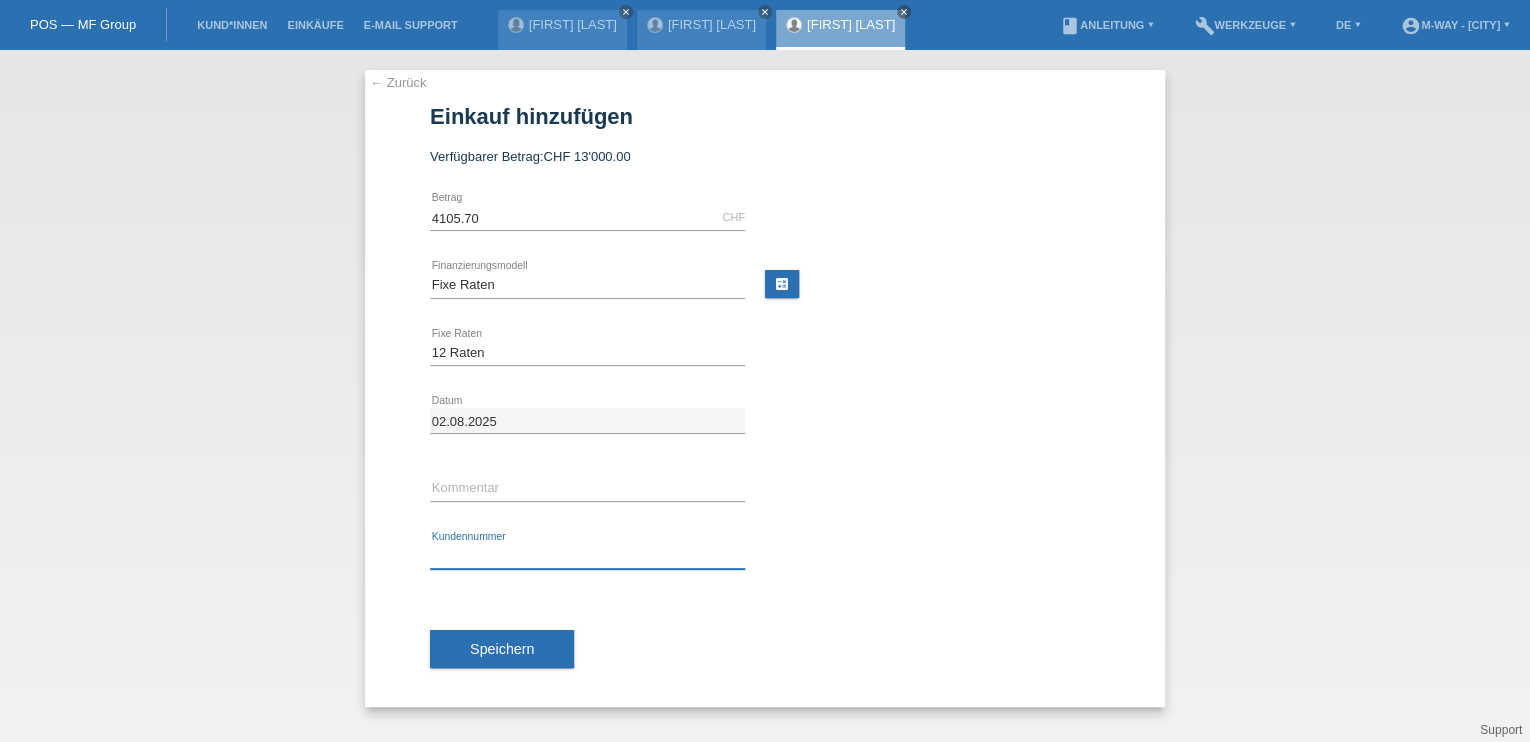 click at bounding box center (587, 556) 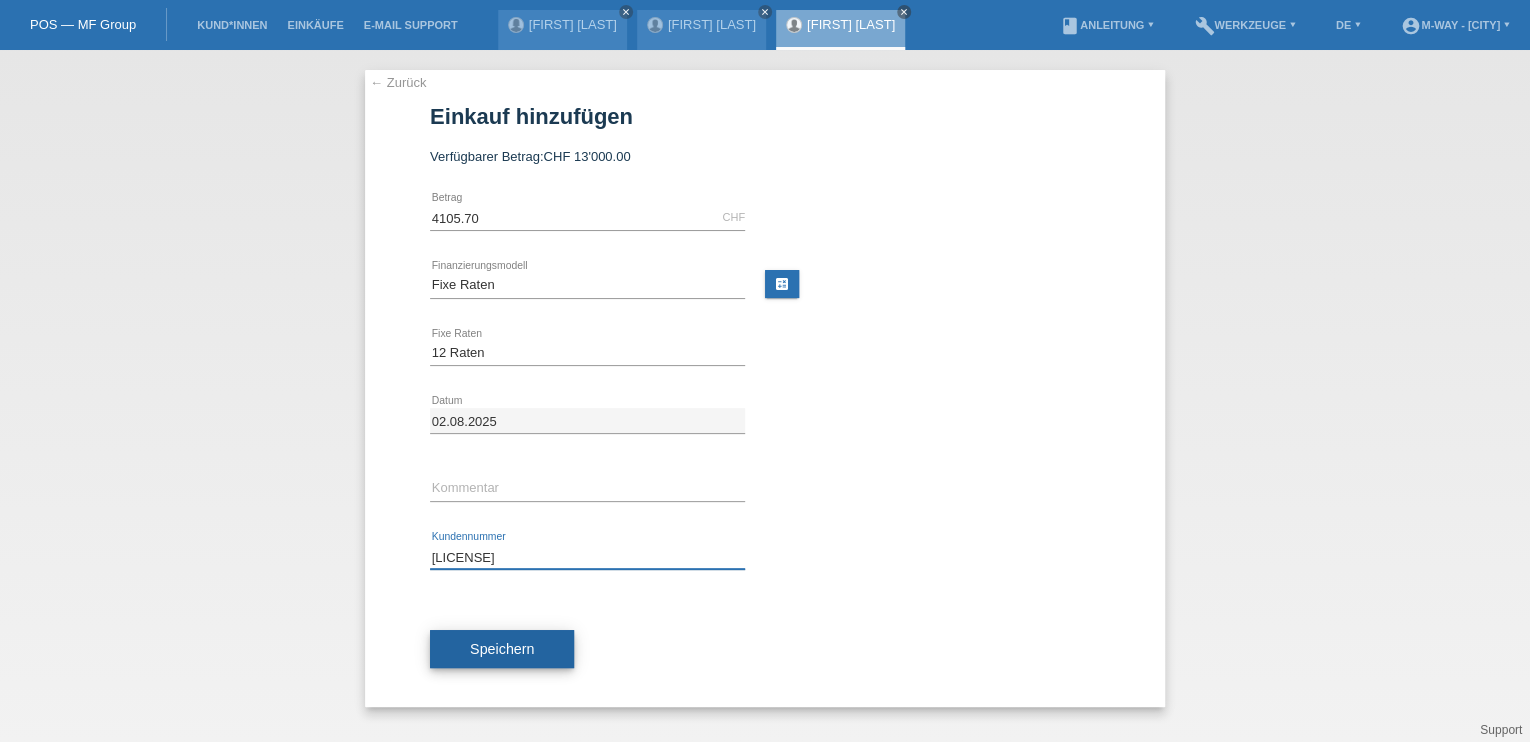 type on "[LICENSE]" 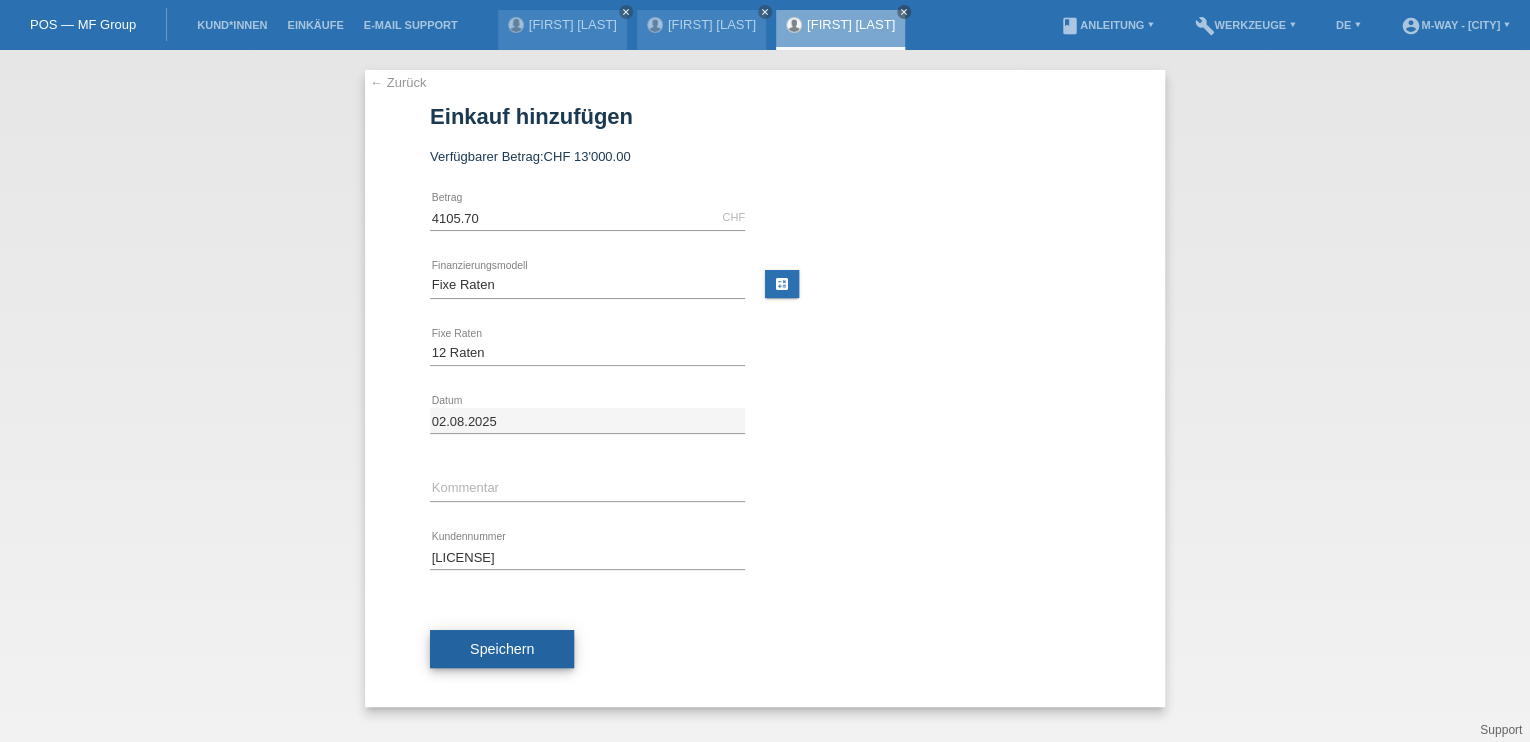 click on "Speichern" at bounding box center [502, 649] 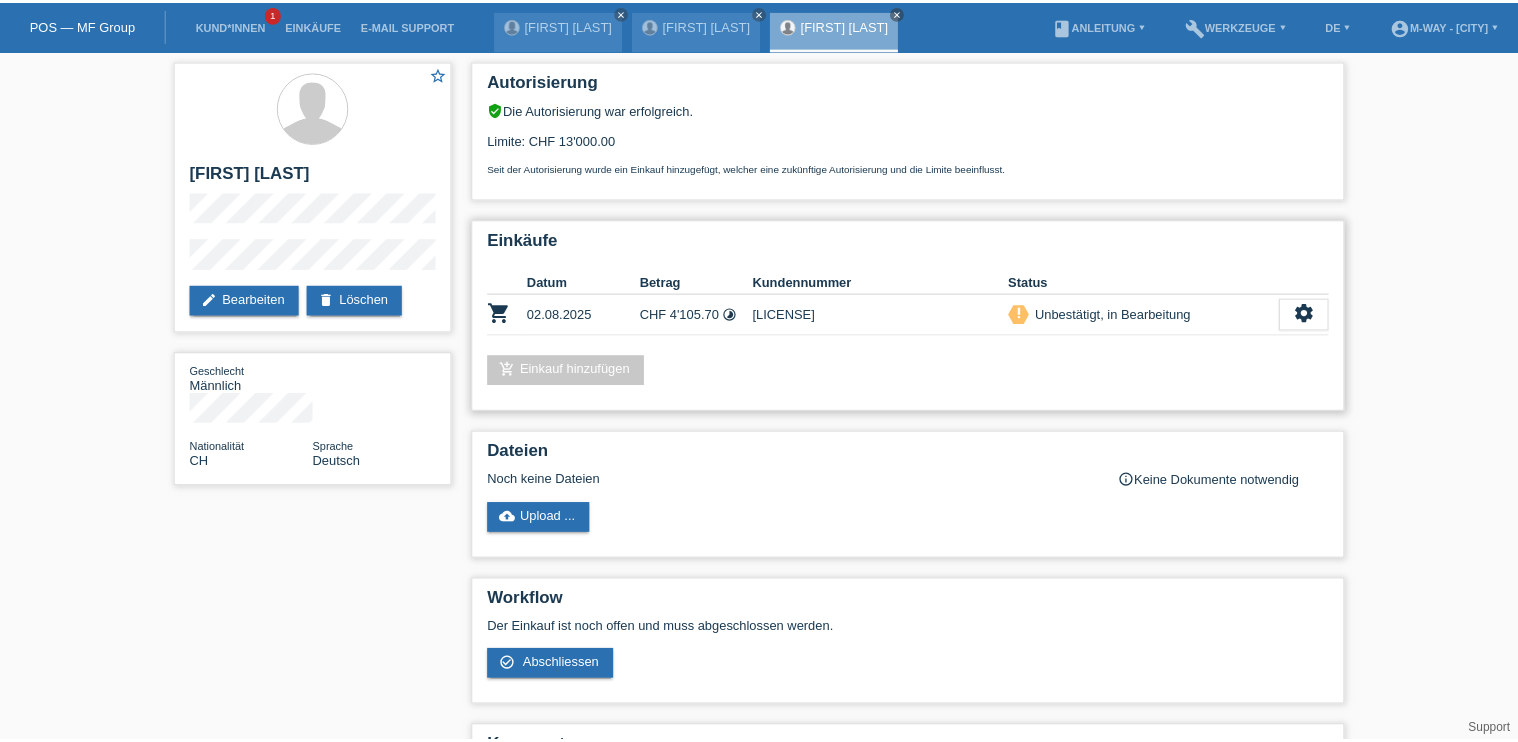 scroll, scrollTop: 0, scrollLeft: 0, axis: both 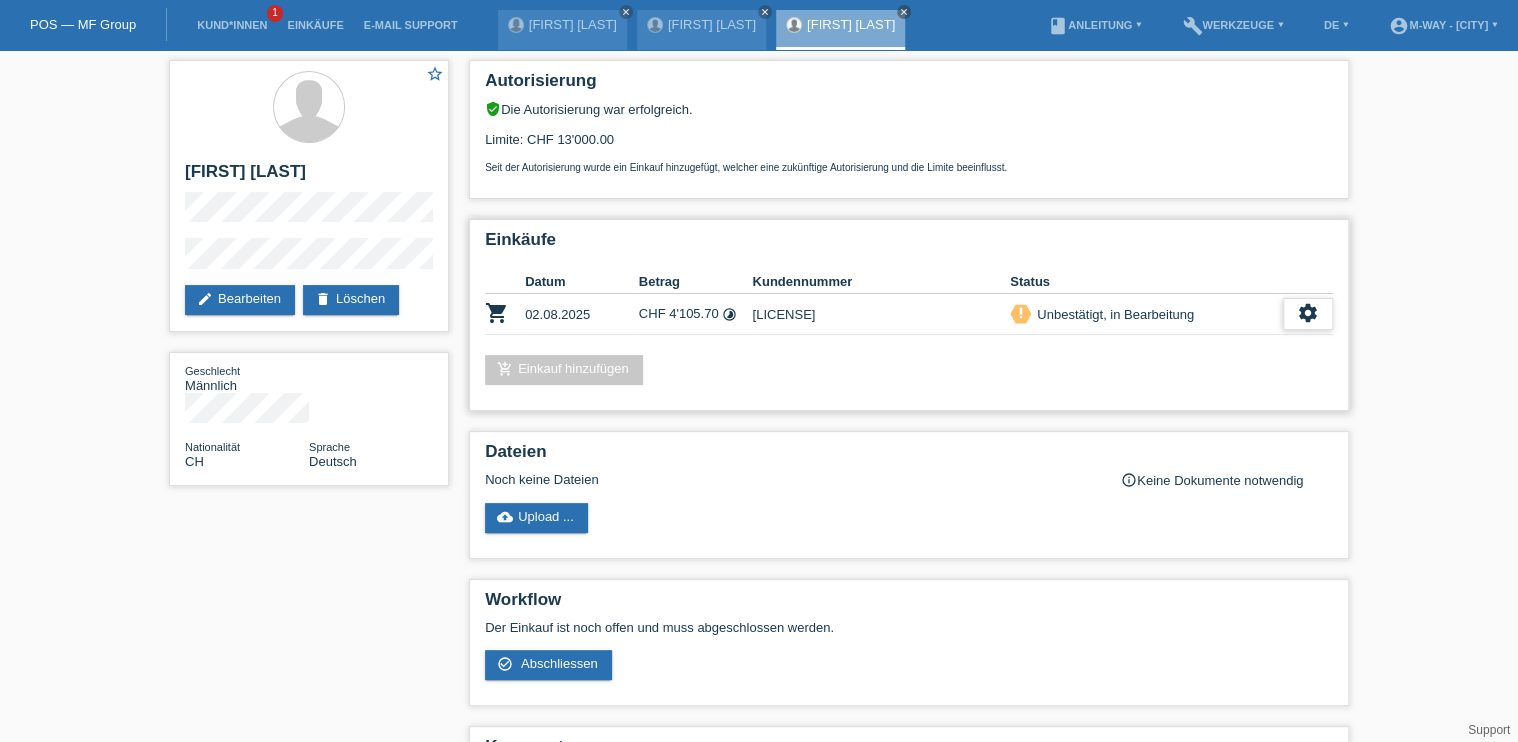 click on "settings" at bounding box center [1308, 313] 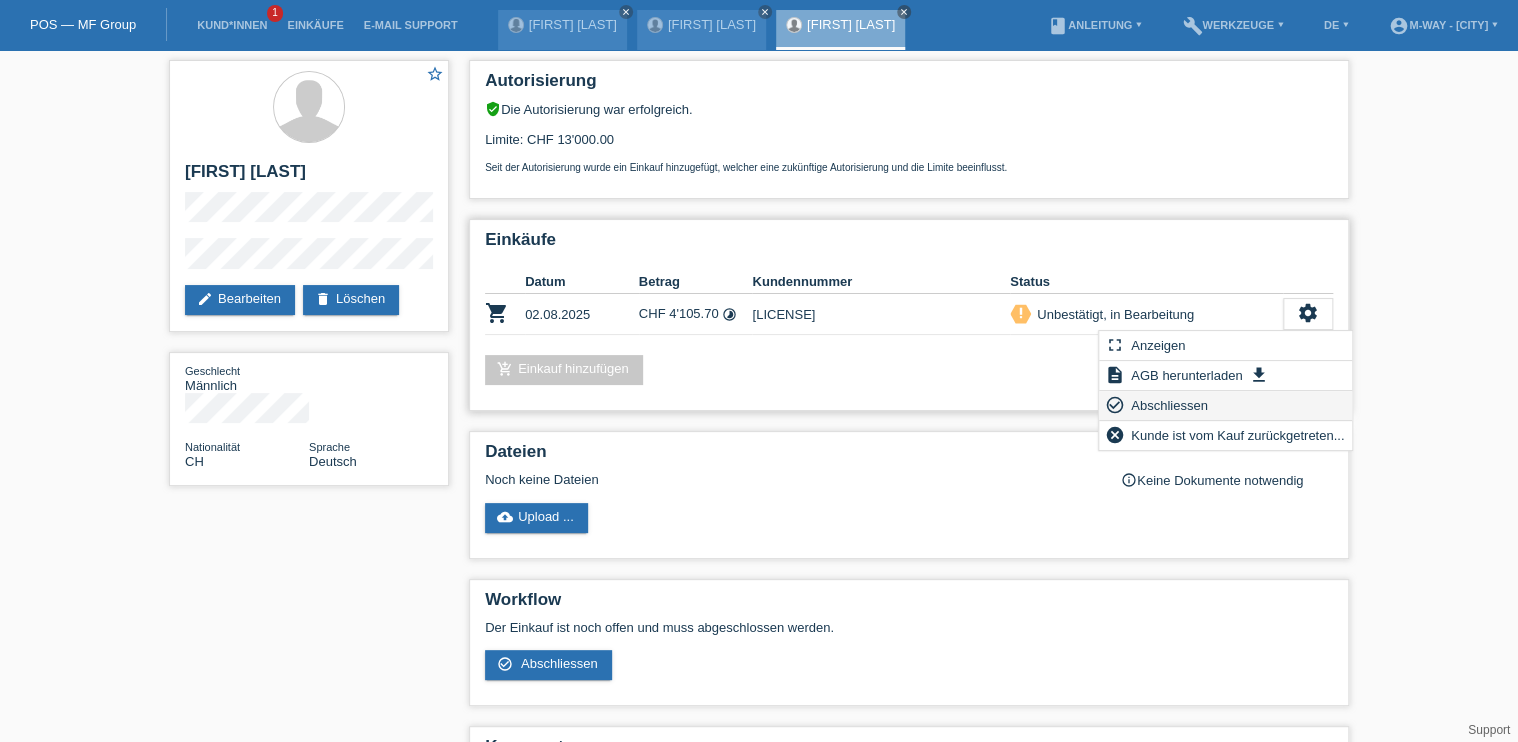 click on "Abschliessen" at bounding box center [1169, 405] 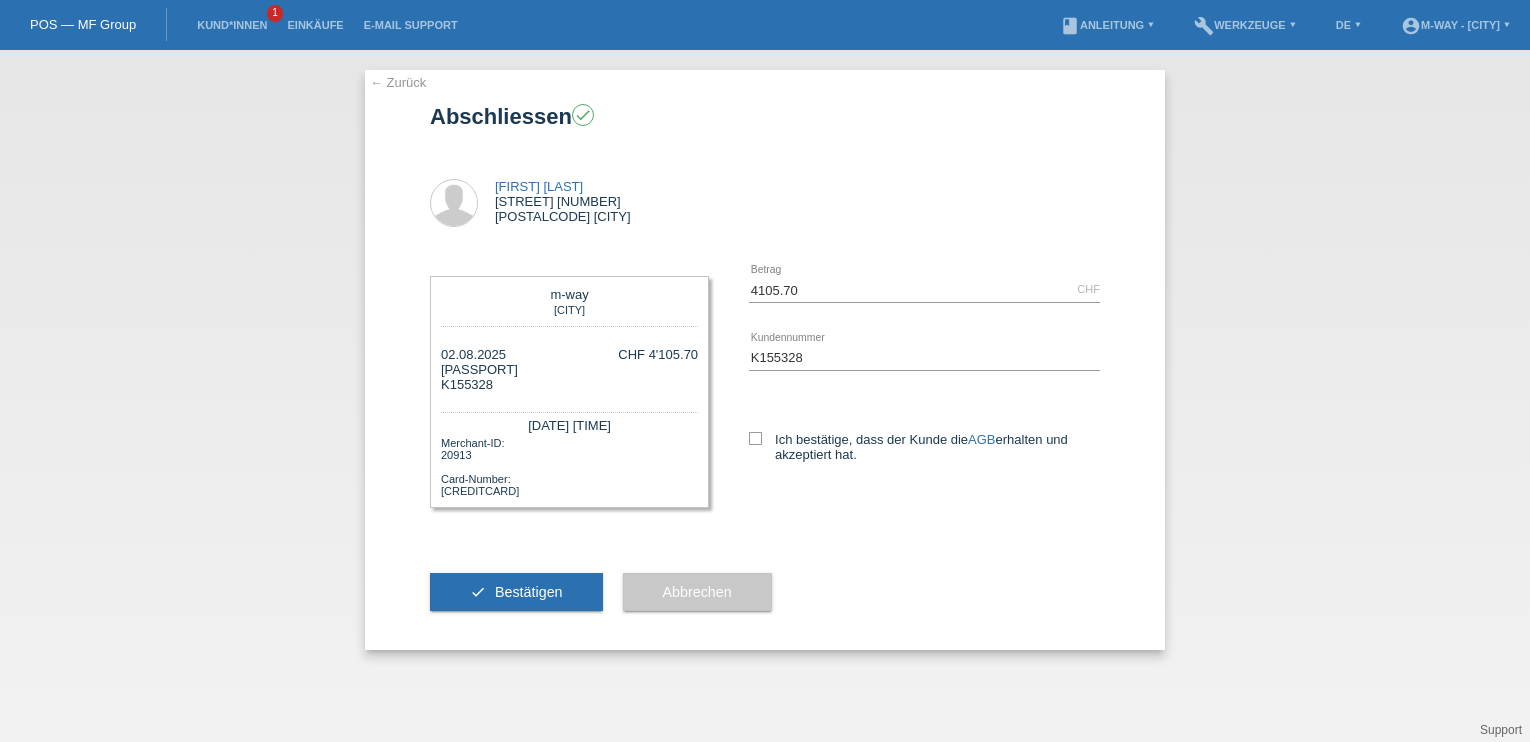 scroll, scrollTop: 0, scrollLeft: 0, axis: both 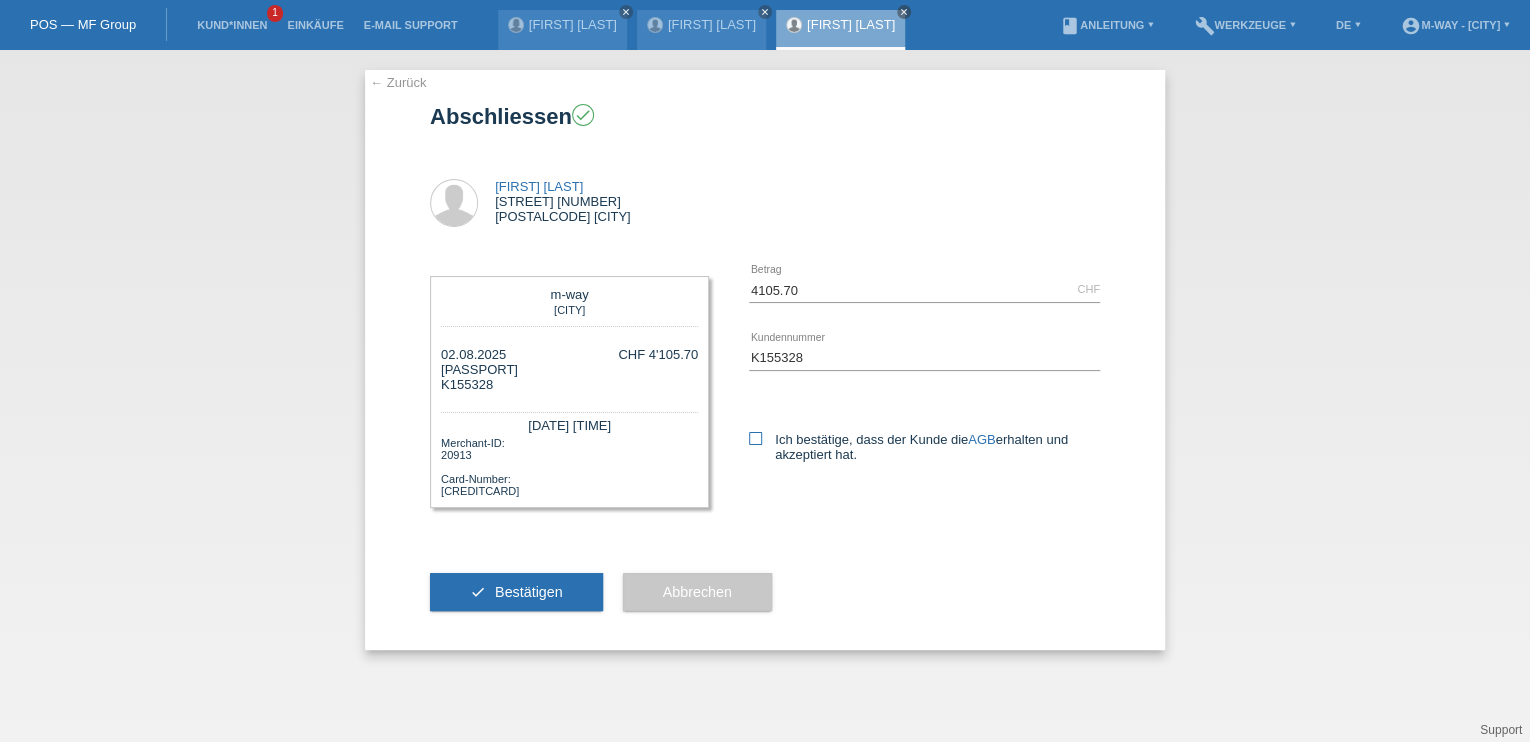 click at bounding box center [755, 438] 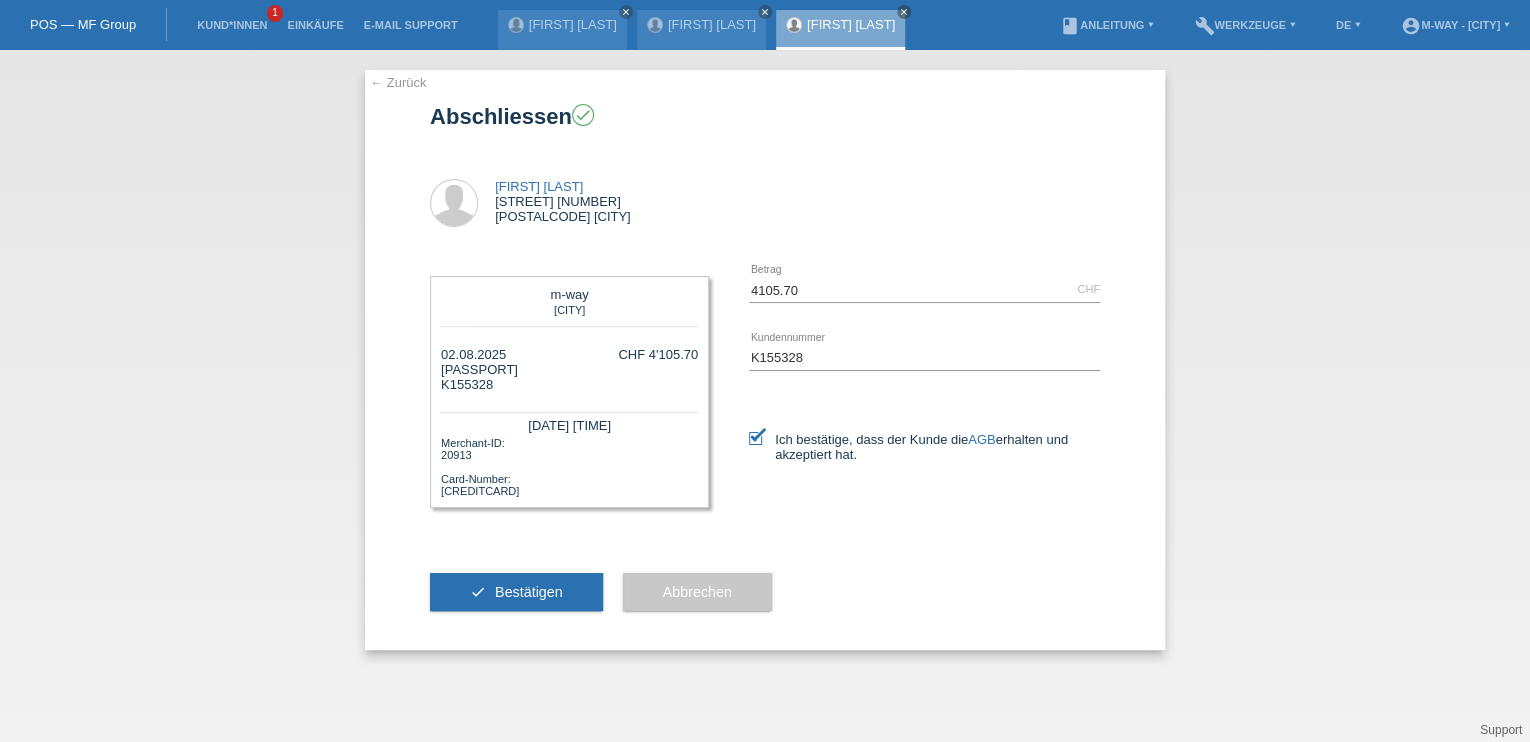 click on "Bestätigen" at bounding box center [529, 592] 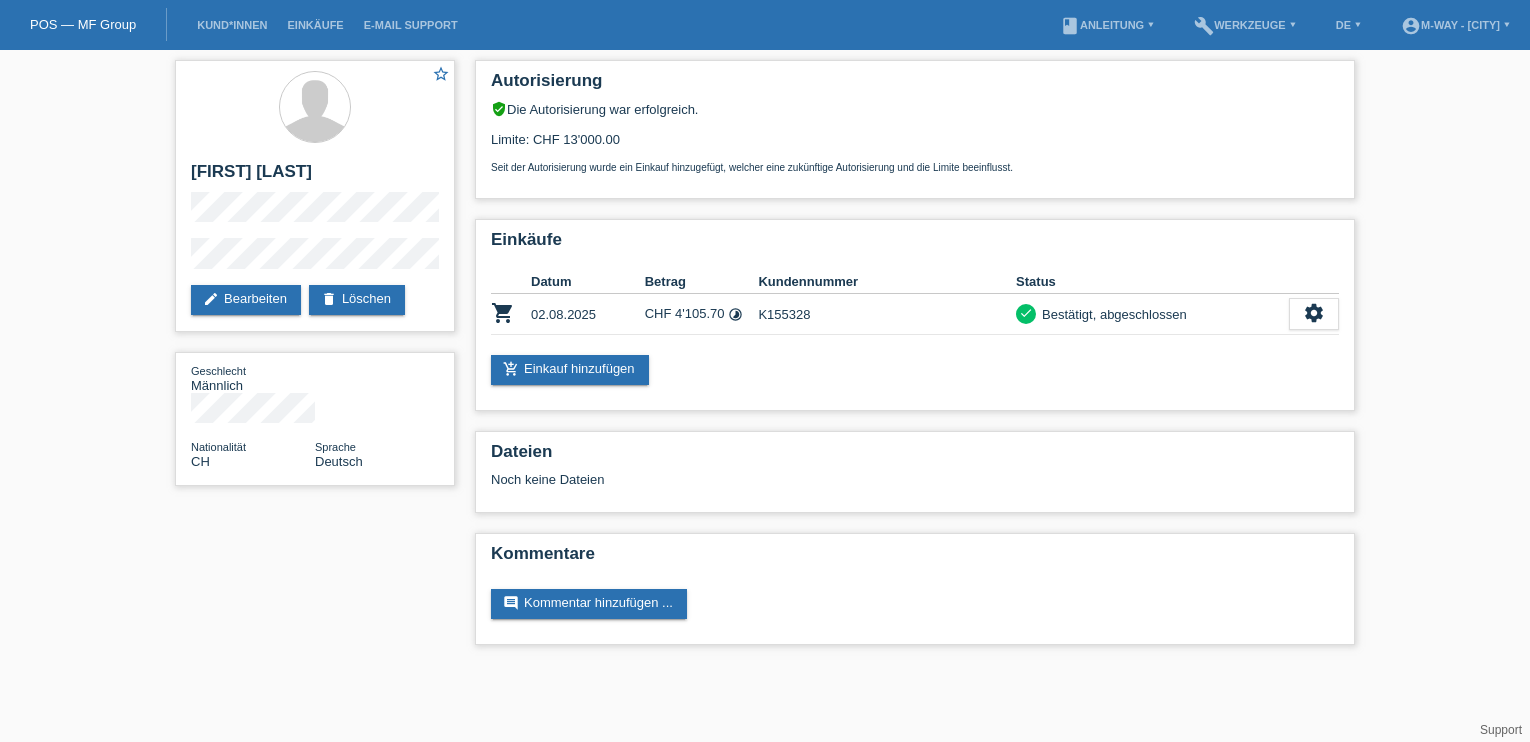scroll, scrollTop: 0, scrollLeft: 0, axis: both 